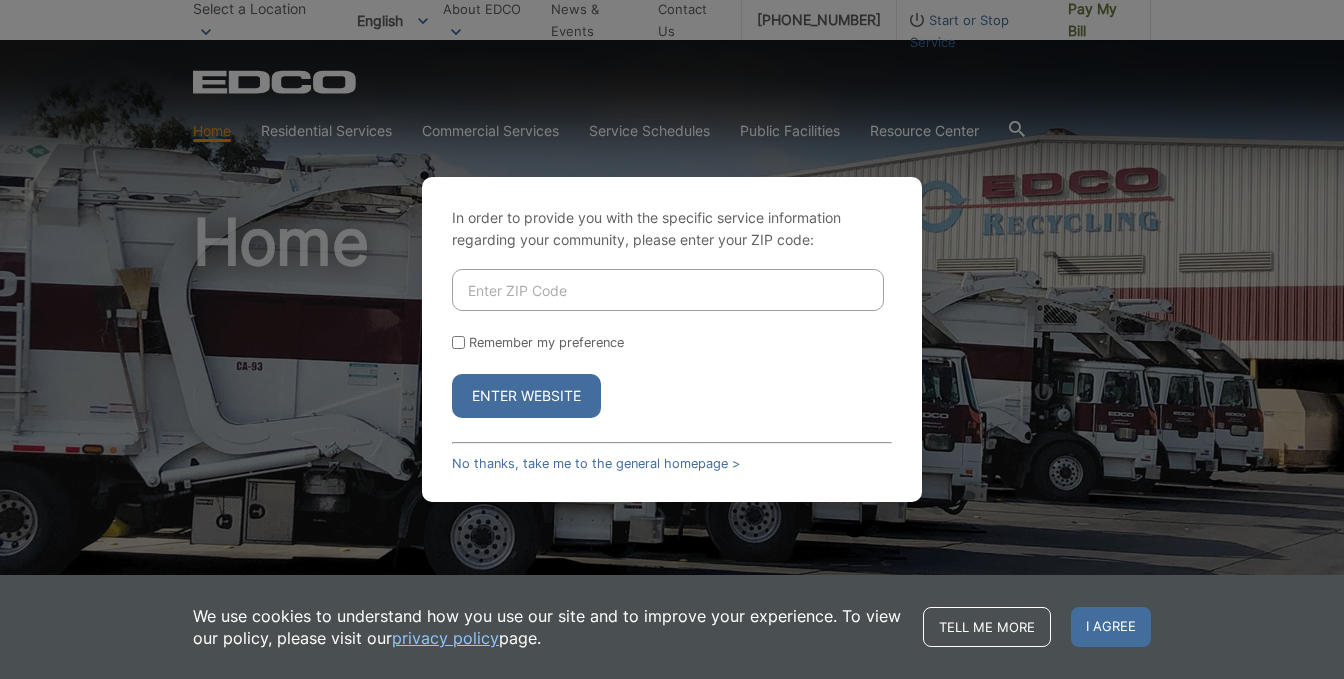 scroll, scrollTop: 0, scrollLeft: 0, axis: both 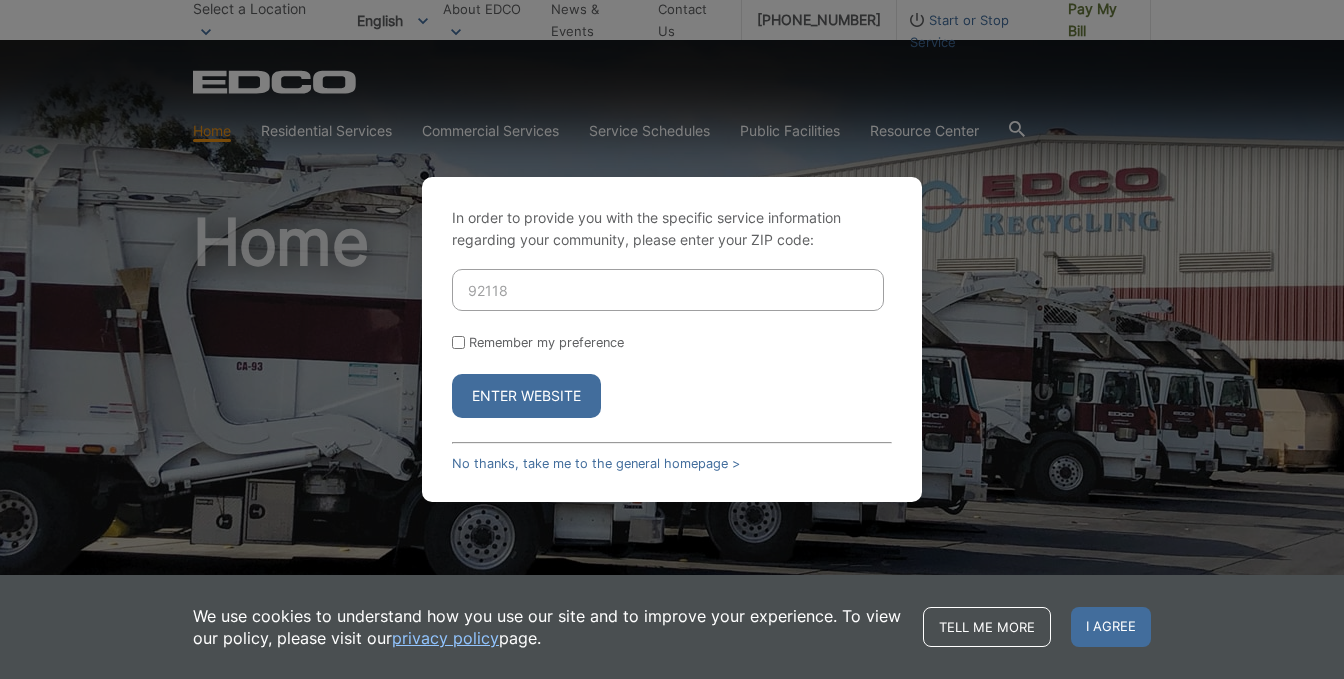 type on "92118" 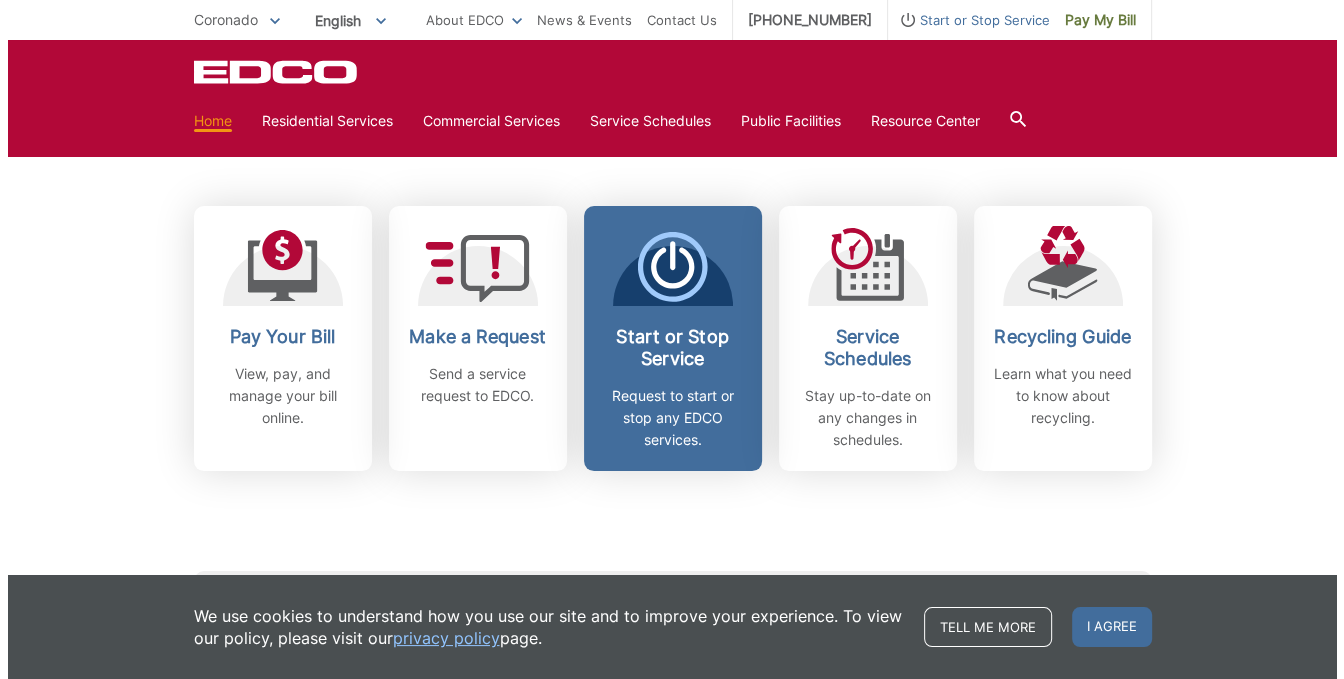 scroll, scrollTop: 532, scrollLeft: 0, axis: vertical 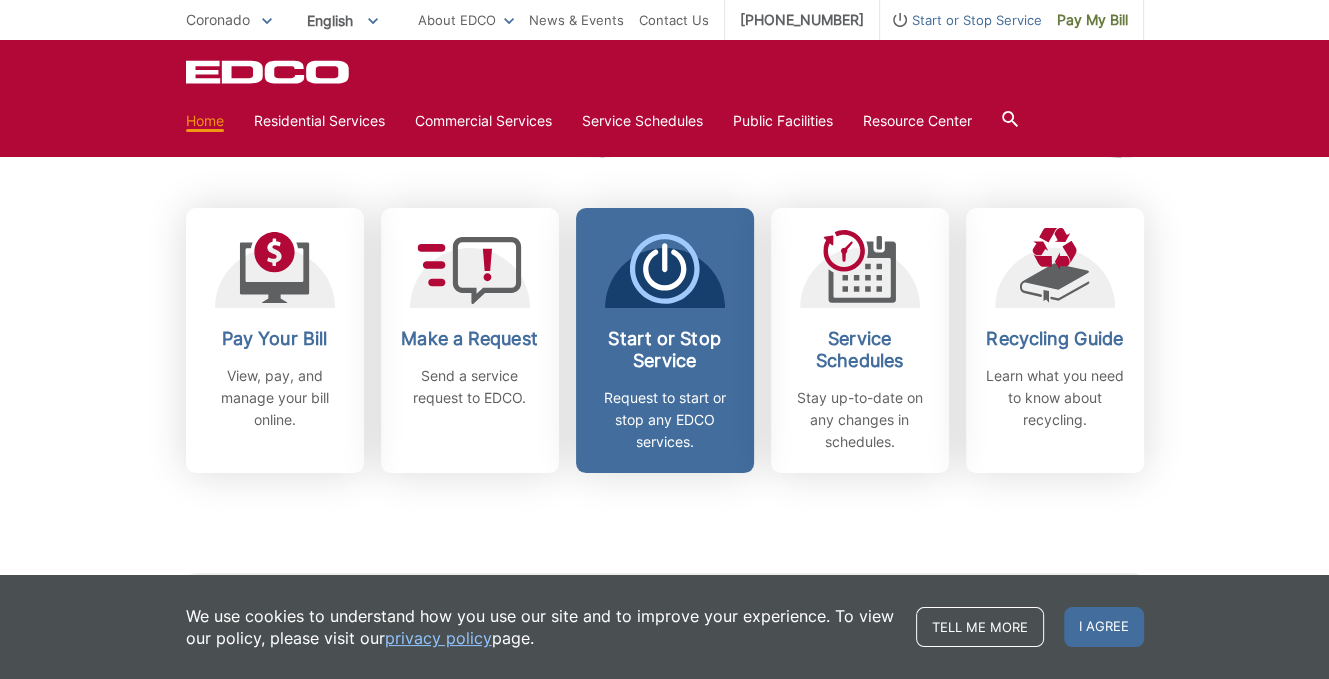 click on "Start or Stop Service" at bounding box center (665, 350) 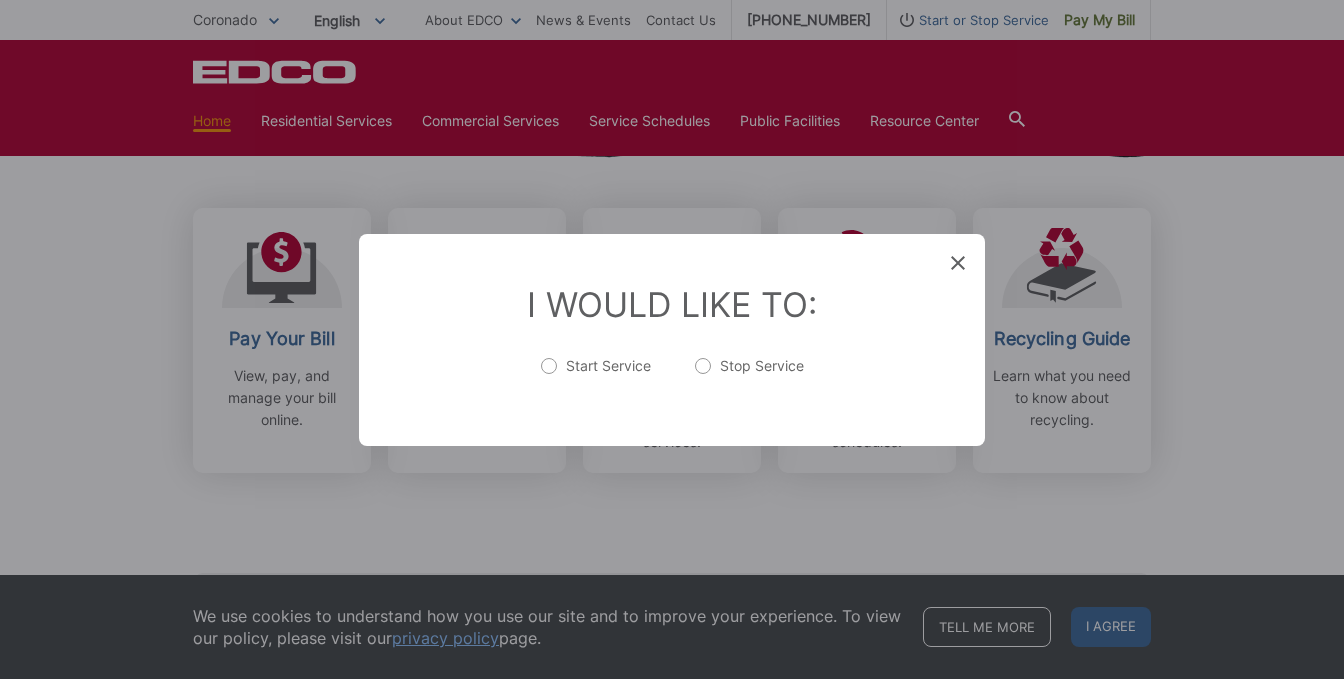 click on "Start Service" at bounding box center [596, 376] 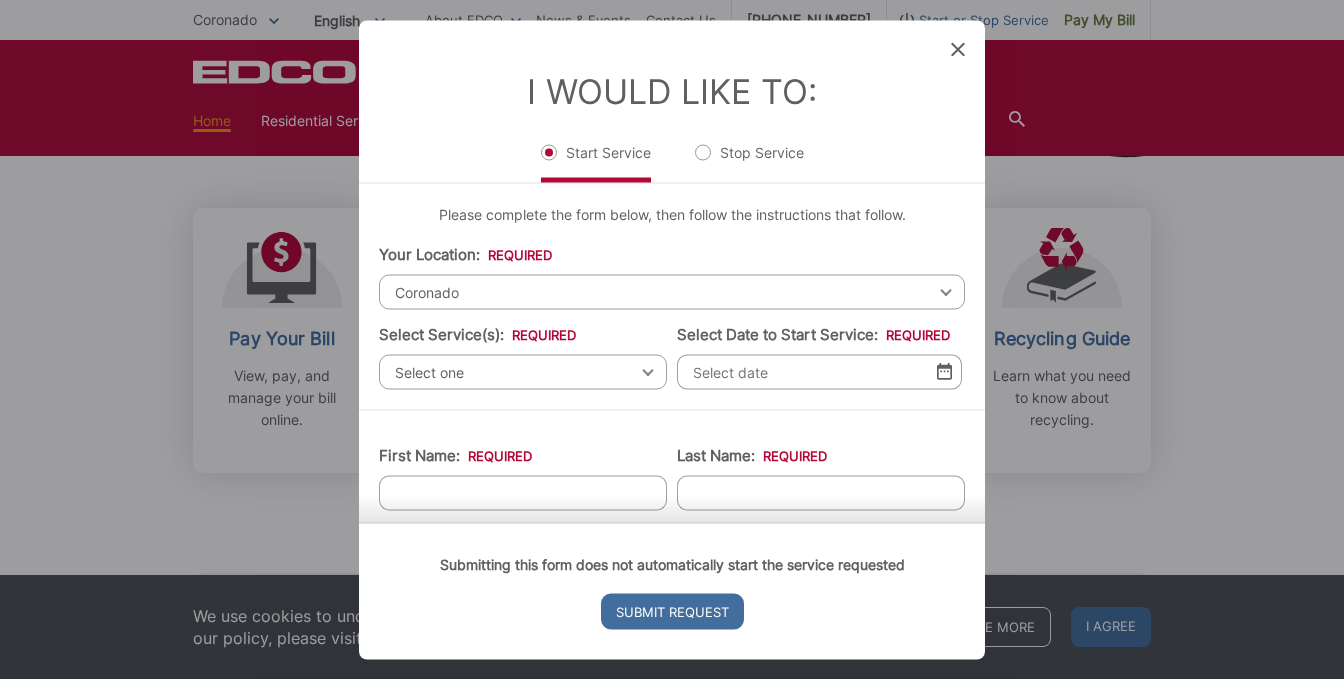 click on "Select one" at bounding box center (523, 371) 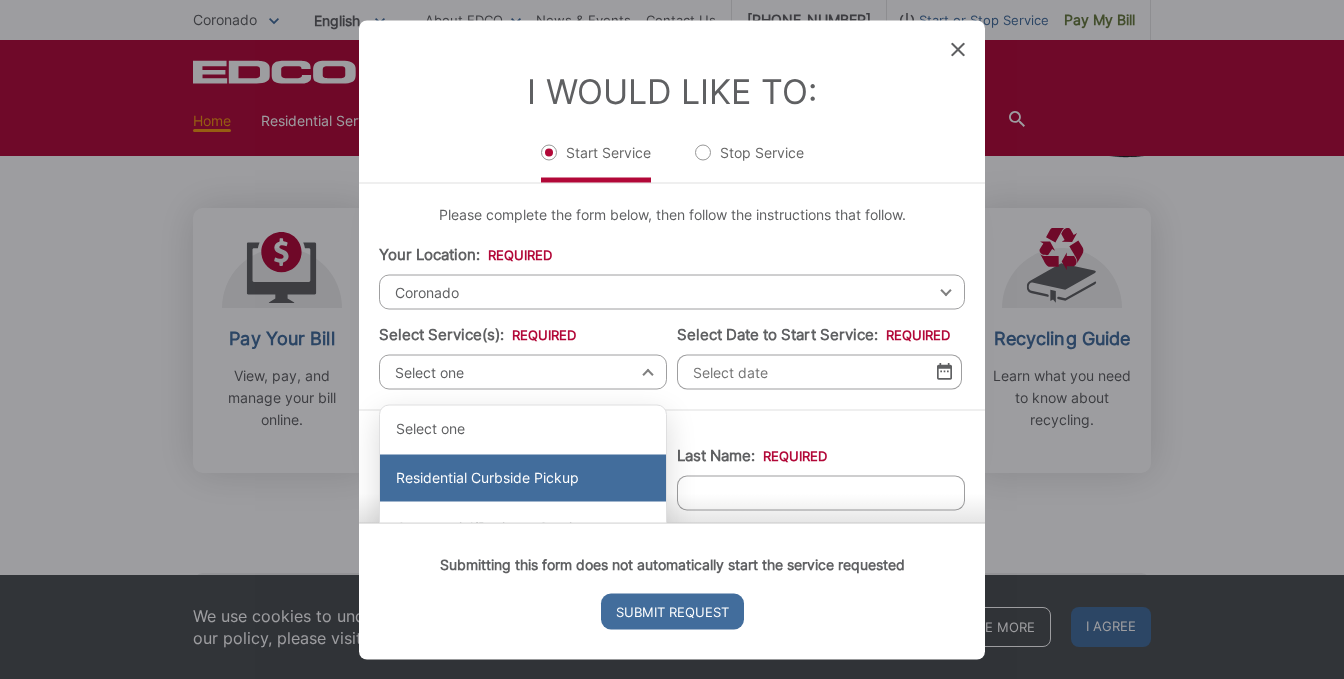 click on "Residential Curbside Pickup" at bounding box center (523, 478) 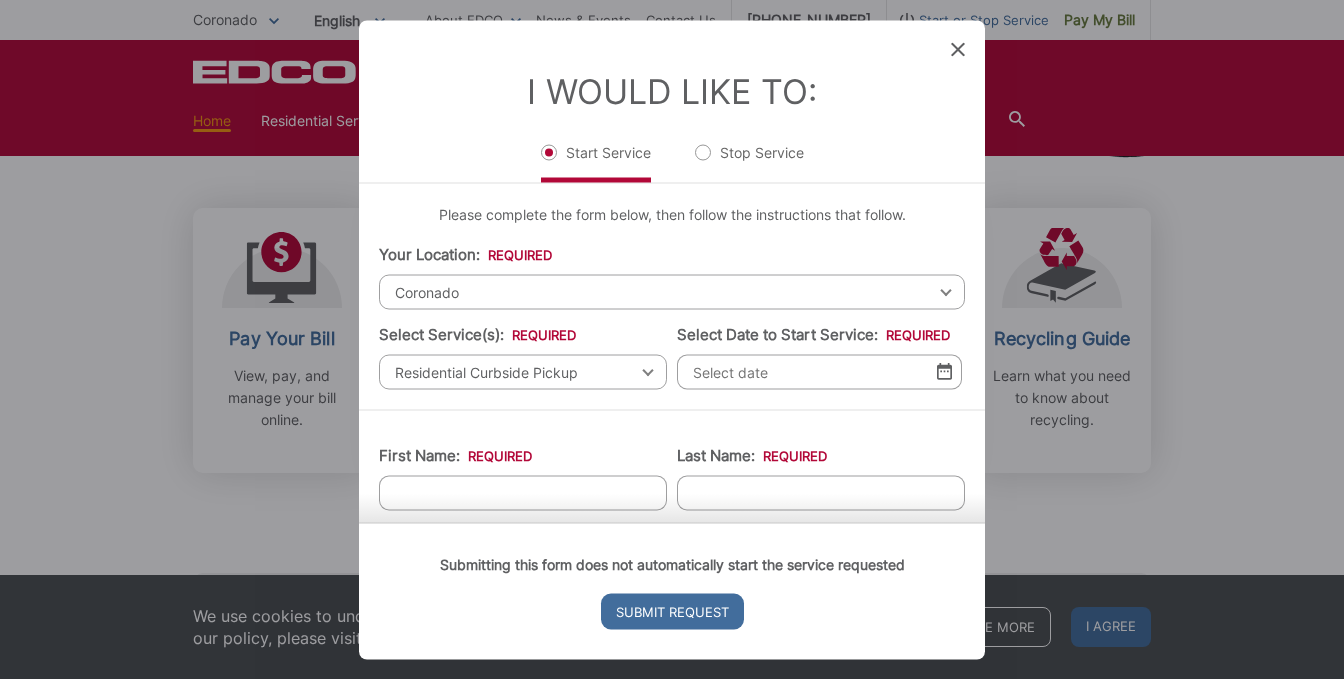 click on "Select Date to Start Service: *" at bounding box center [819, 371] 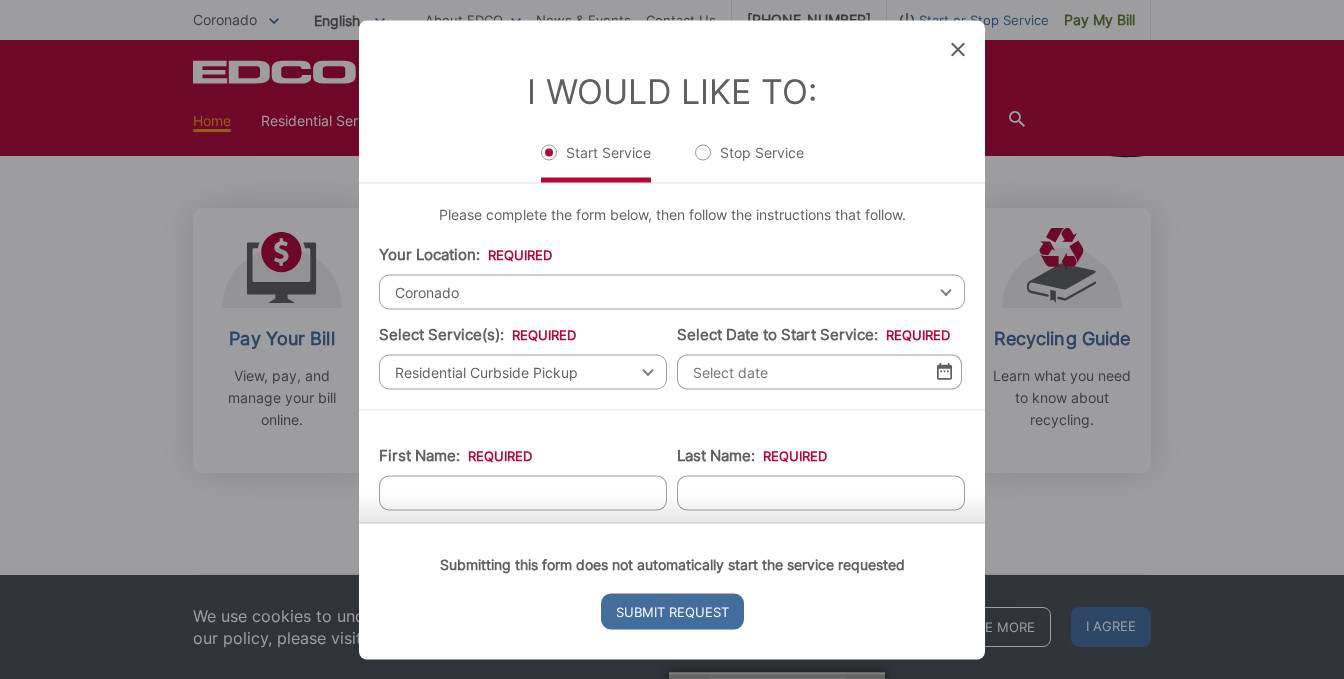 click at bounding box center [944, 371] 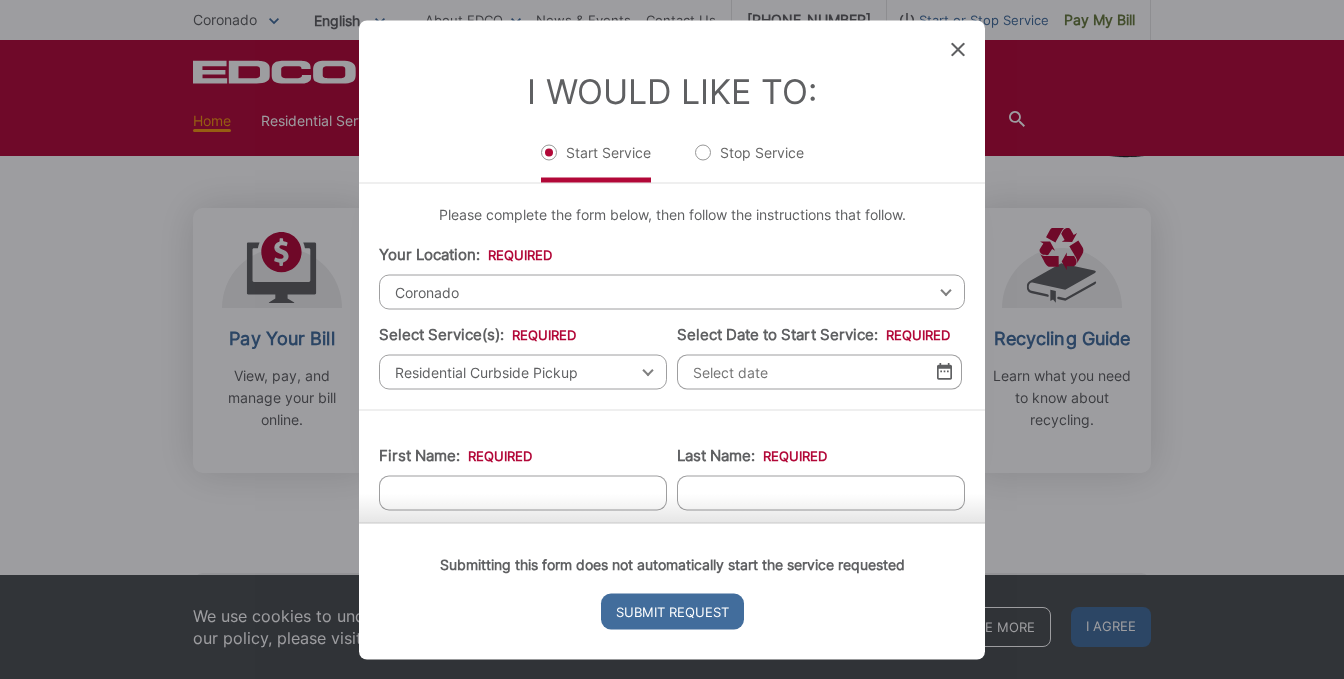 click at bounding box center (944, 371) 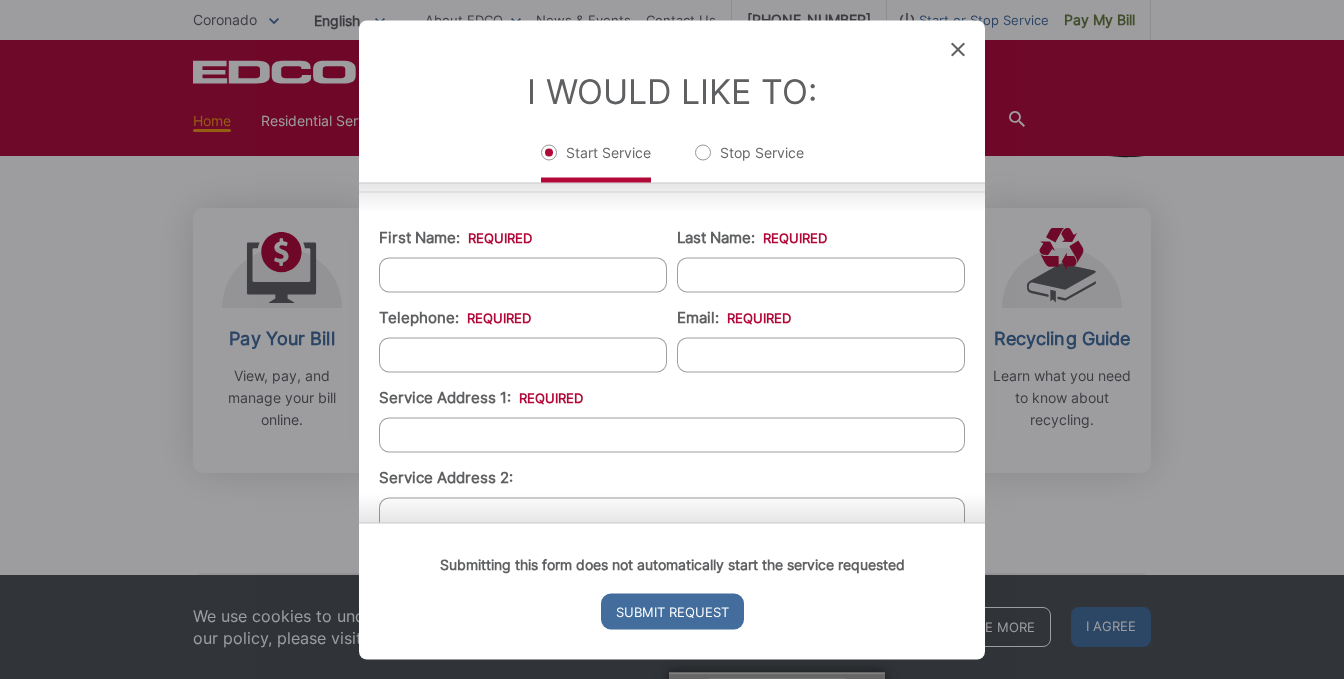 scroll, scrollTop: 102, scrollLeft: 0, axis: vertical 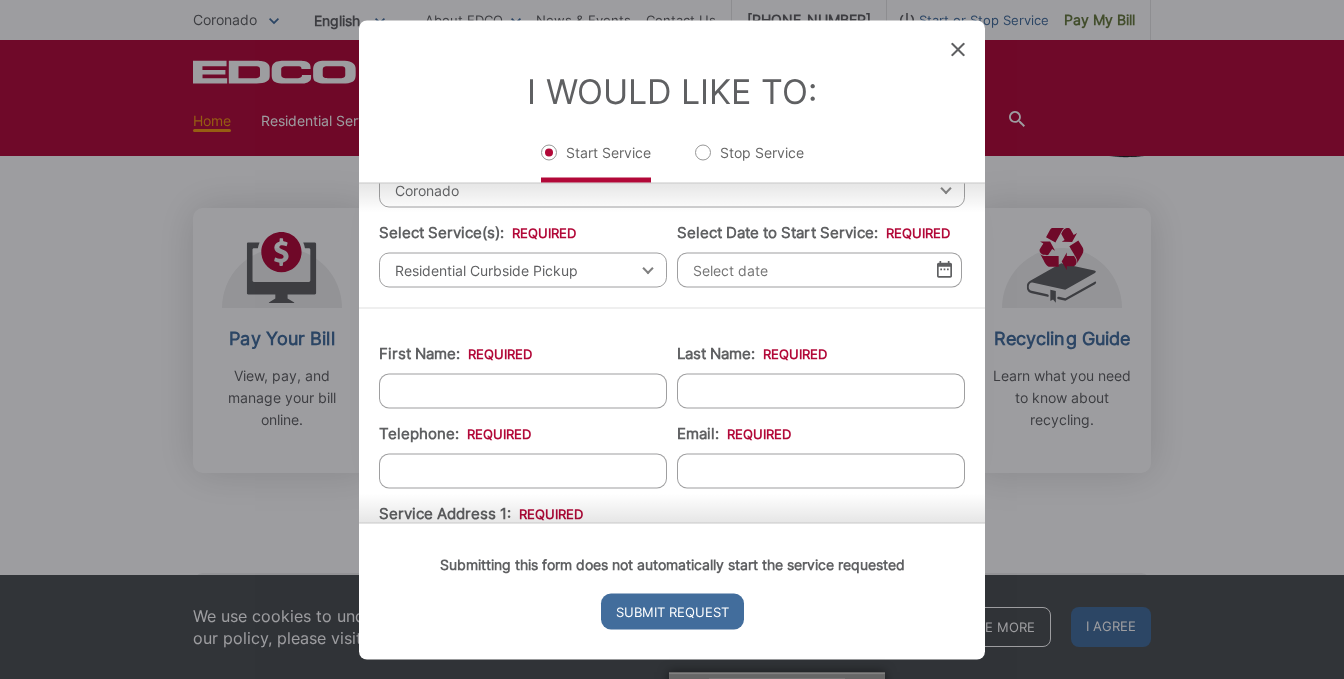 click on "Select Date to Start Service: *" at bounding box center [819, 269] 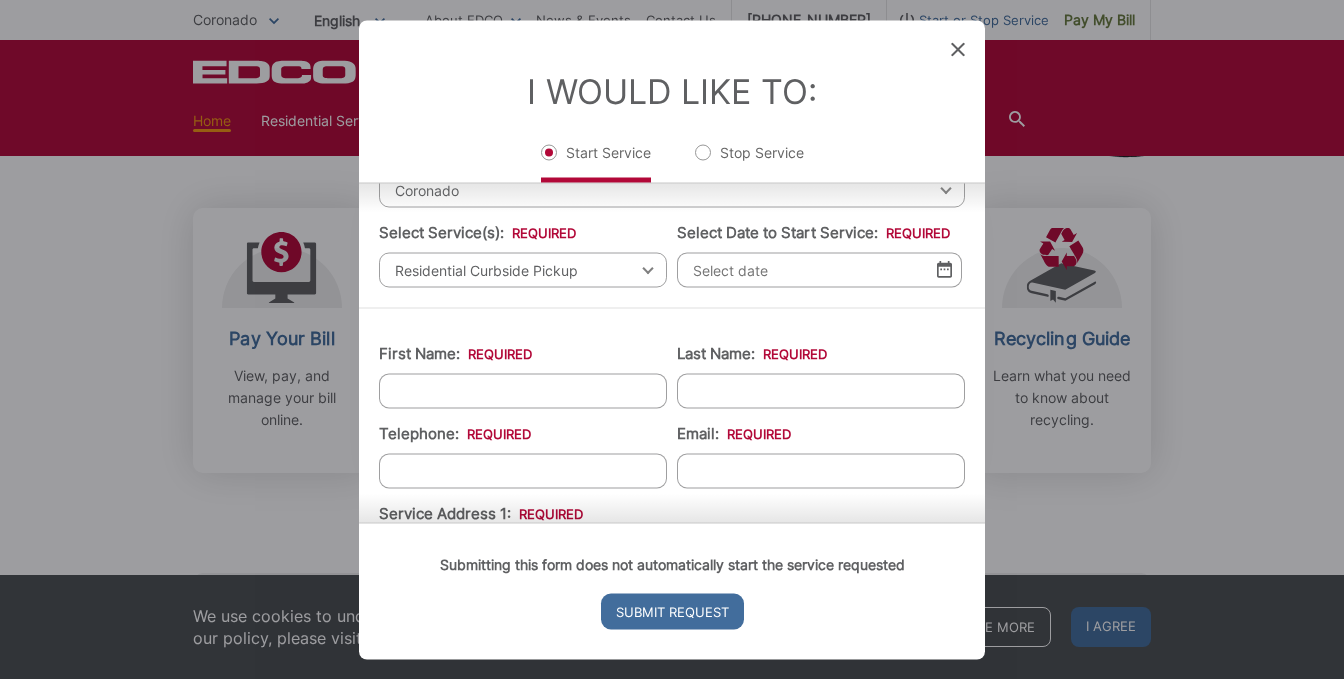 click at bounding box center (944, 269) 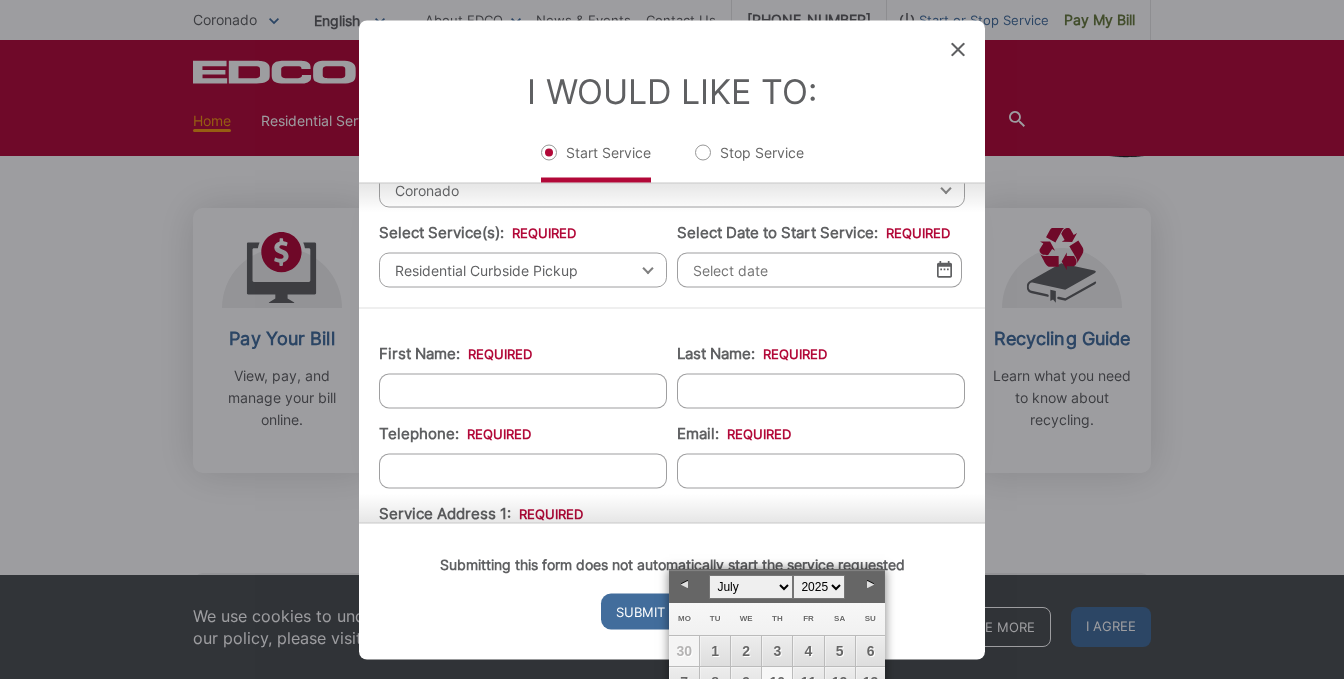 click on "Select Date to Start Service: *" at bounding box center [819, 269] 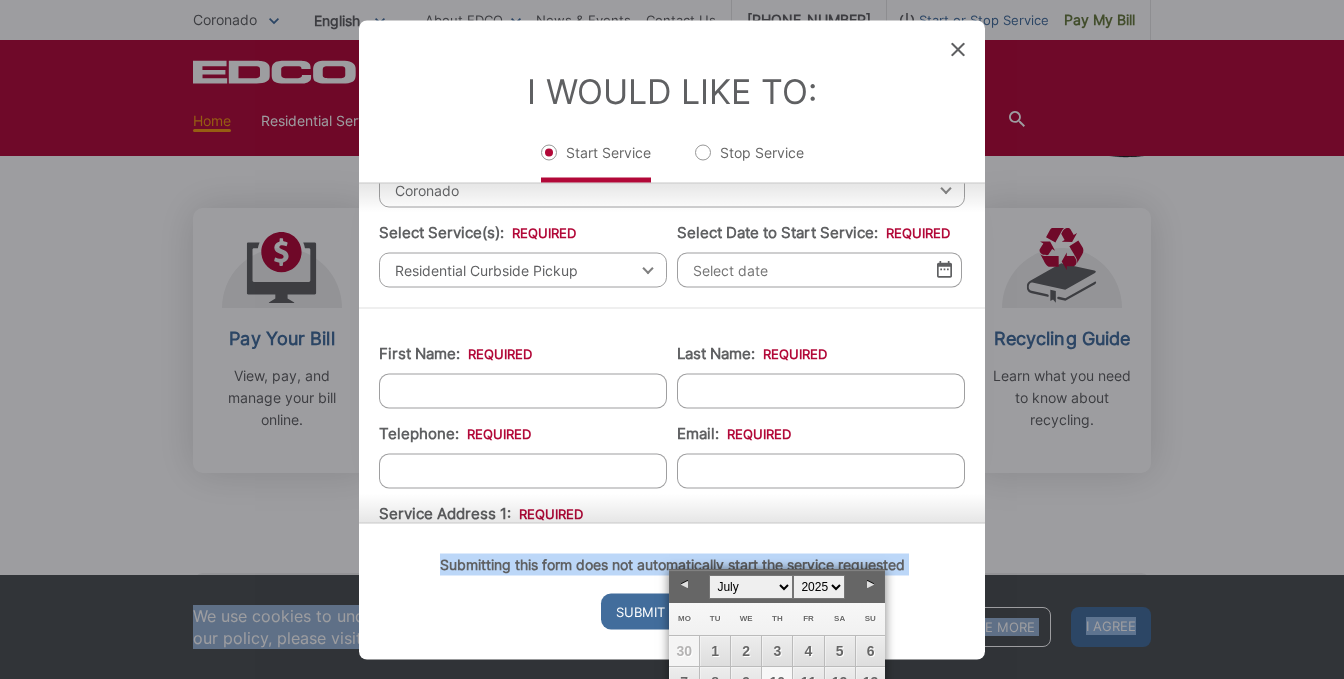 drag, startPoint x: 860, startPoint y: 587, endPoint x: 857, endPoint y: 499, distance: 88.051125 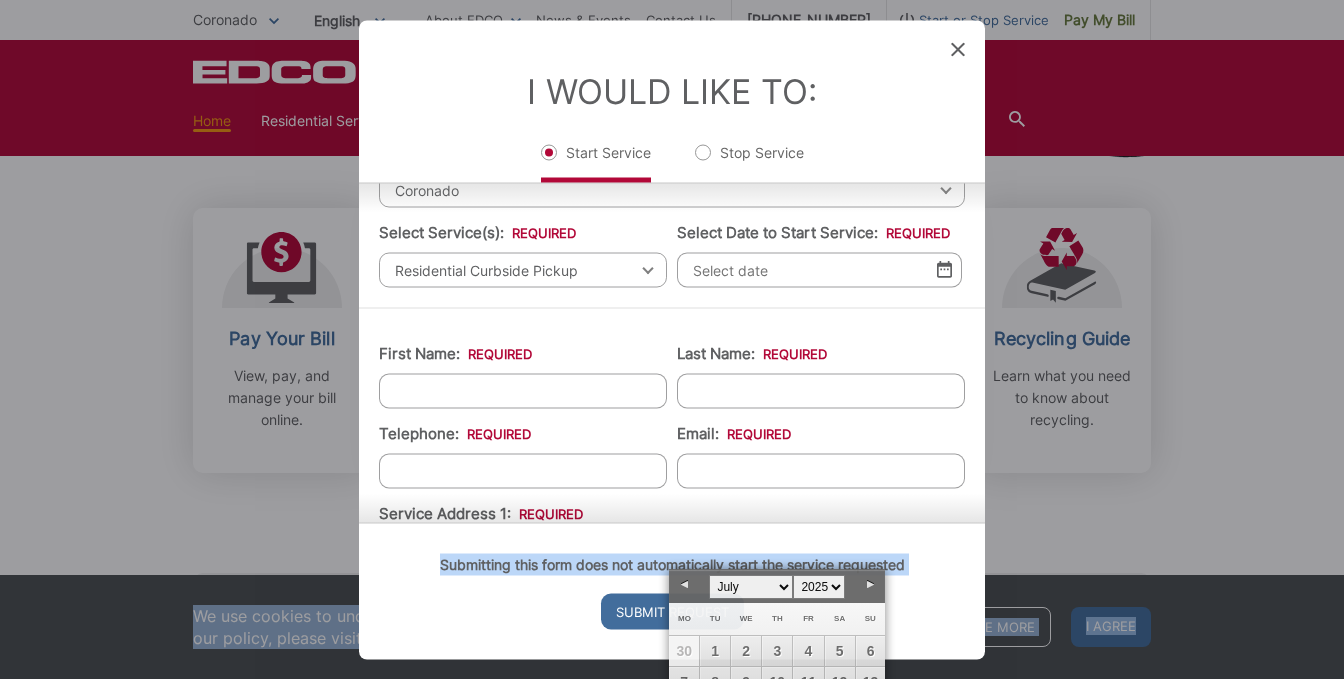 click on "Submitting this form does not automatically start the service requested" at bounding box center [672, 564] 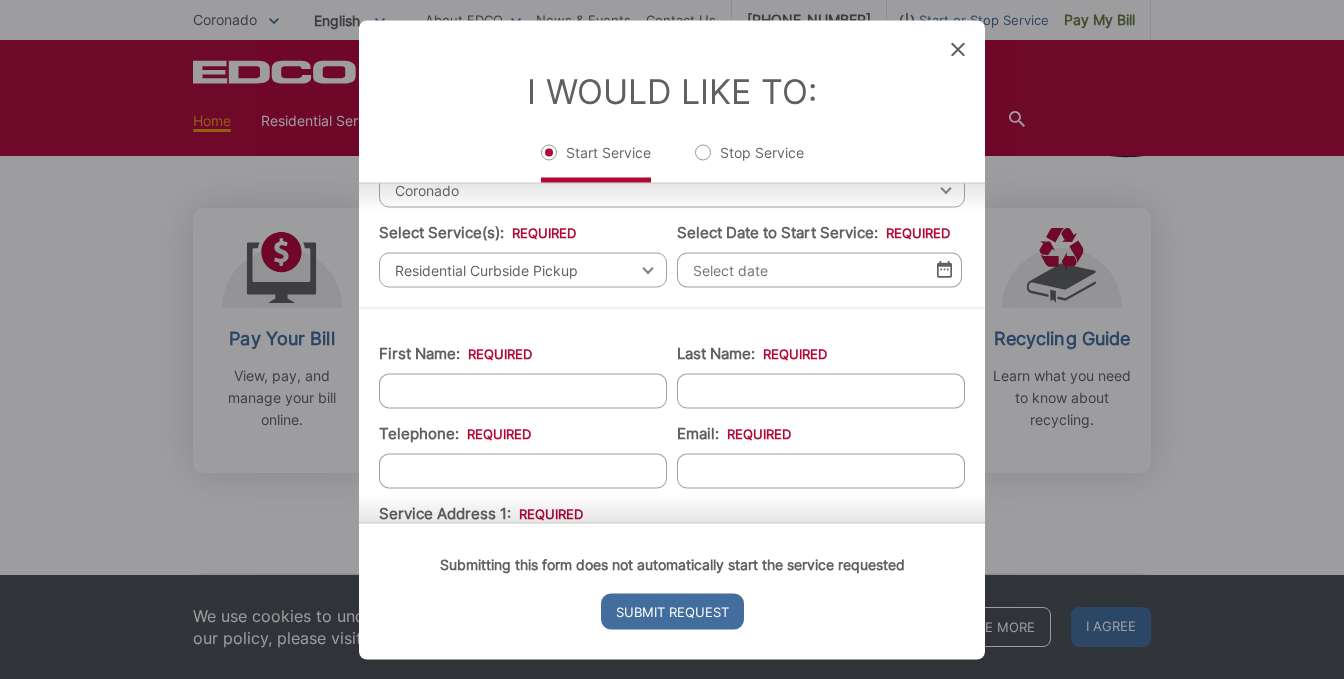 click at bounding box center [944, 269] 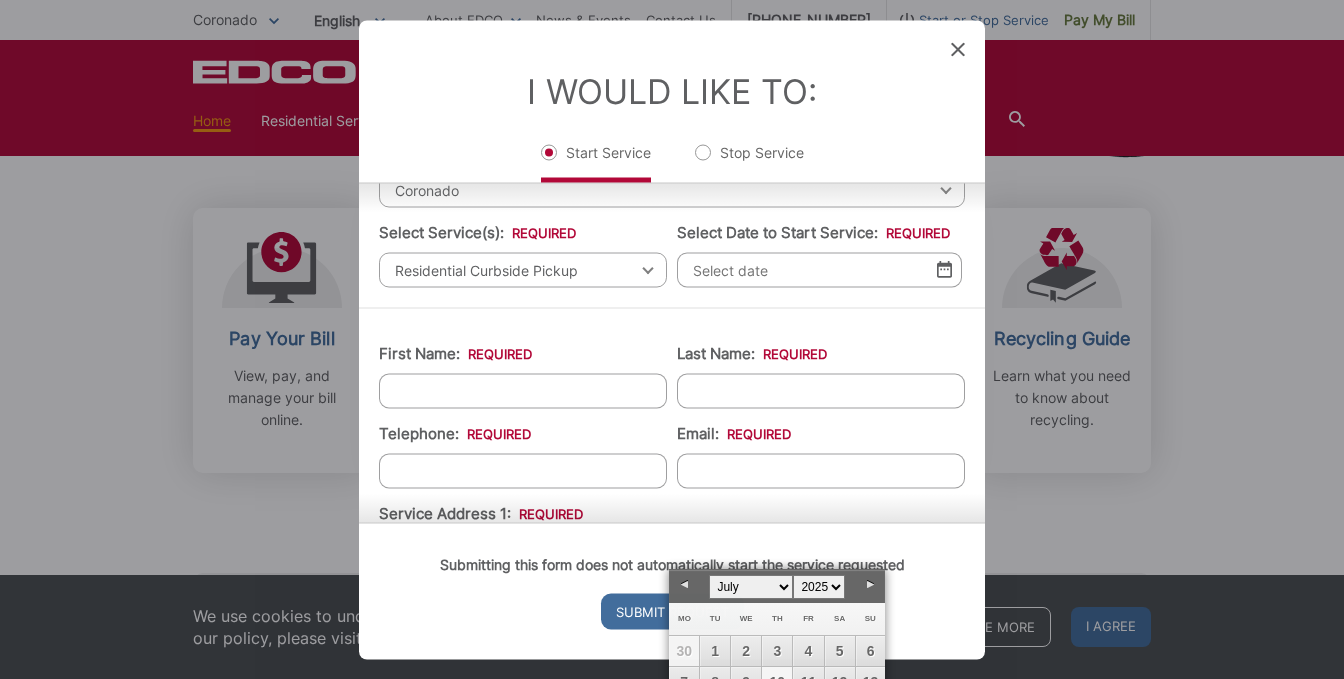 click 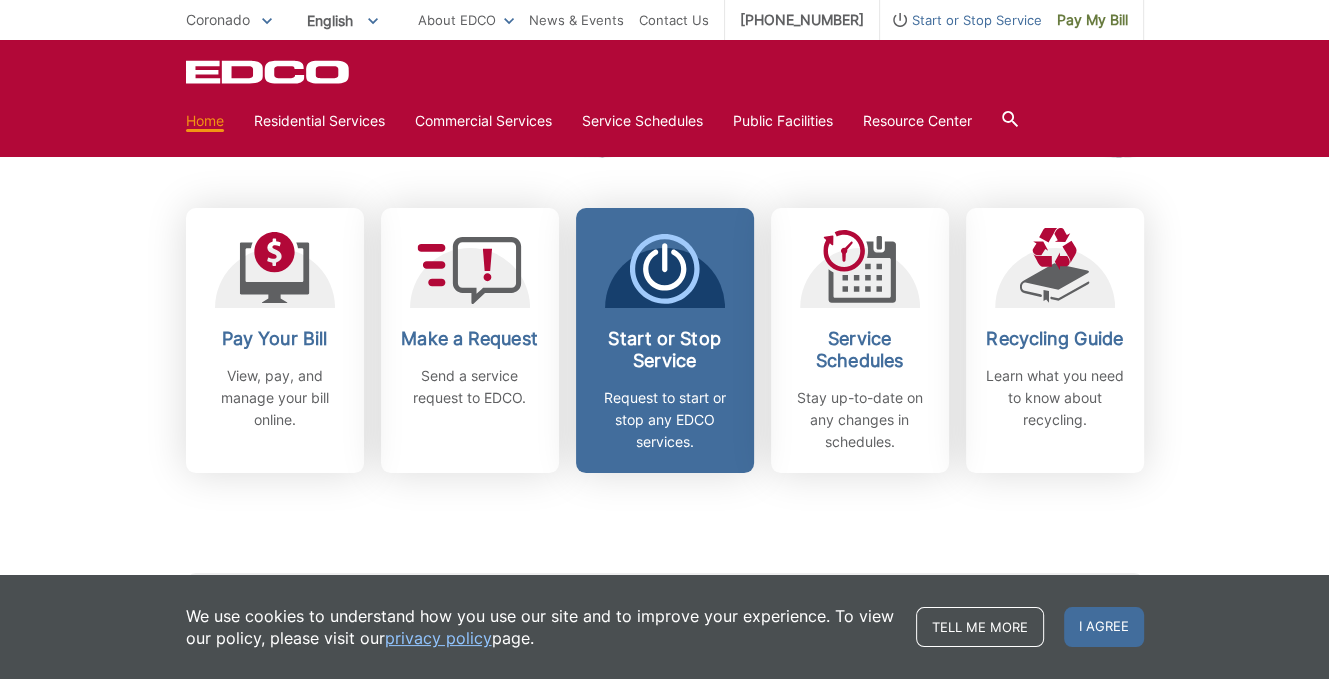 click on "Start or Stop Service" at bounding box center (665, 350) 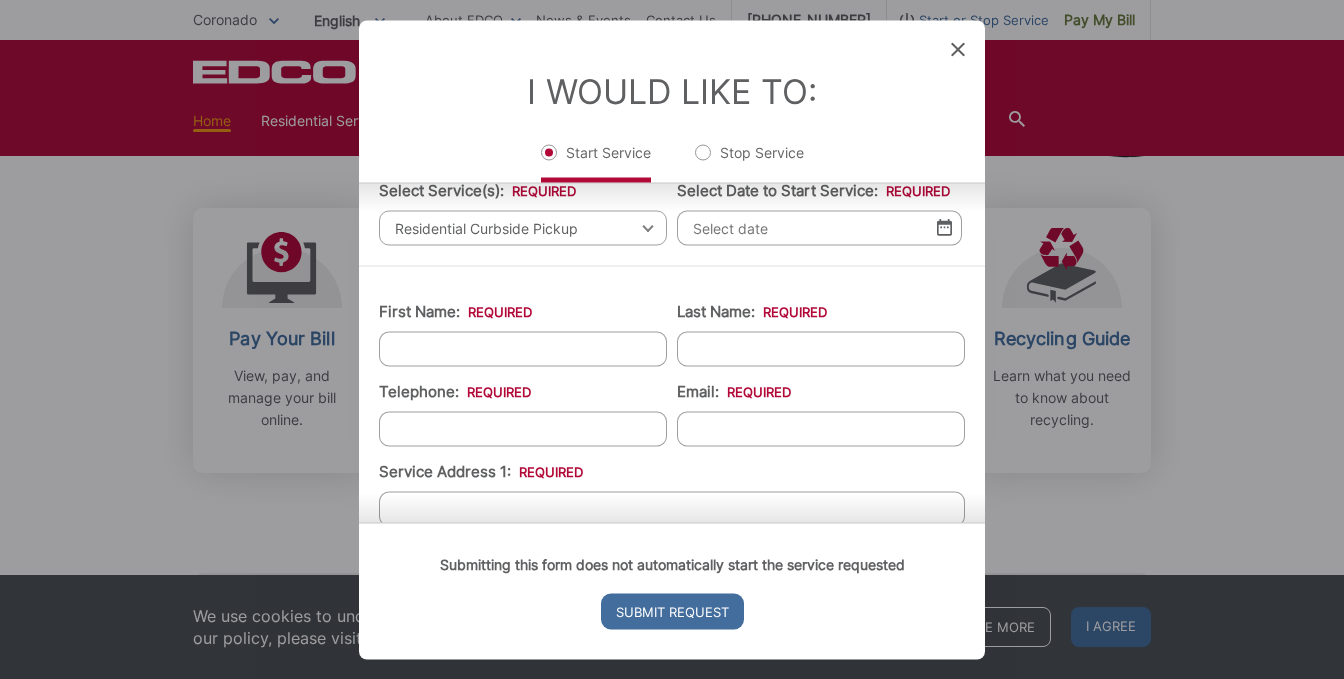 scroll, scrollTop: 146, scrollLeft: 0, axis: vertical 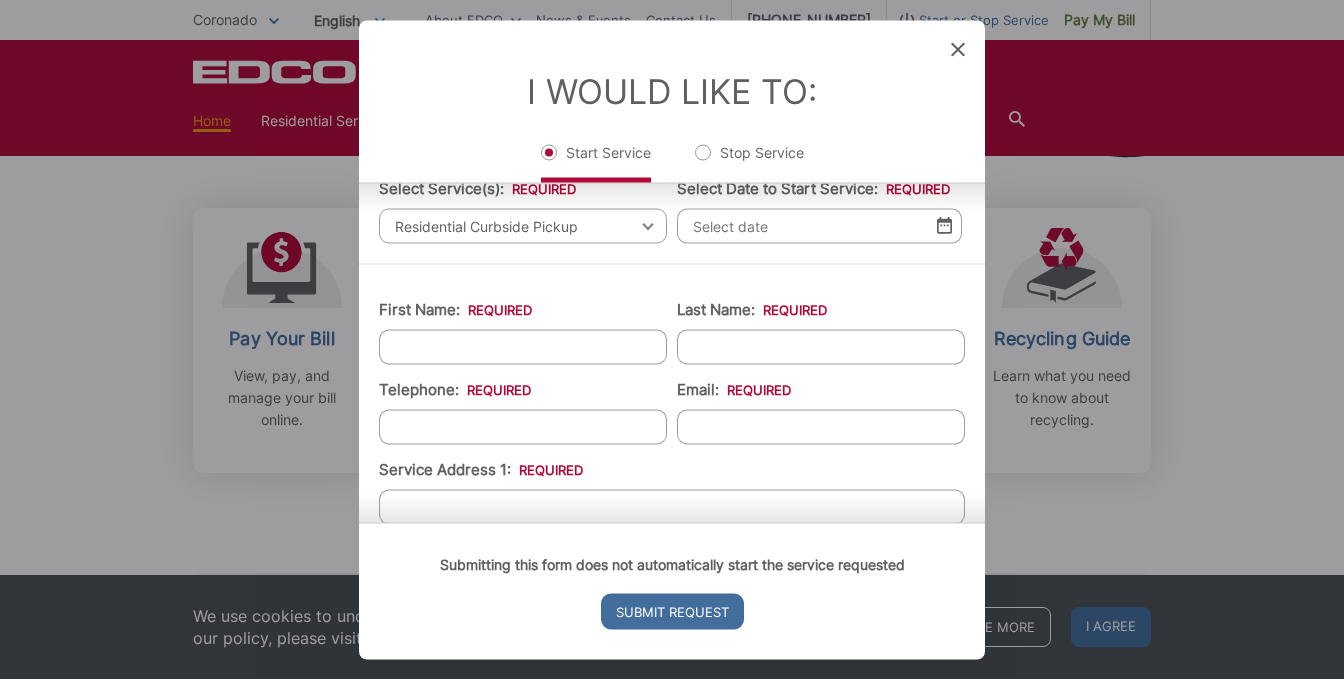 click at bounding box center [944, 225] 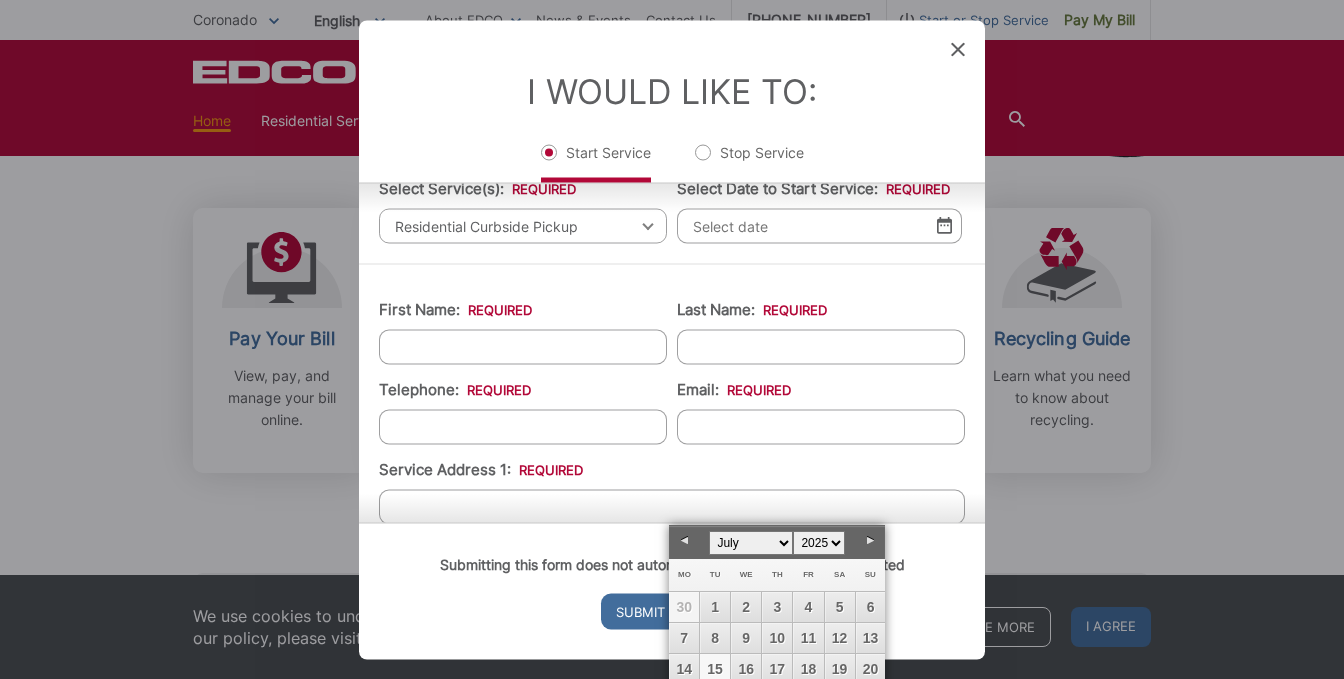 click on "15" at bounding box center [715, 669] 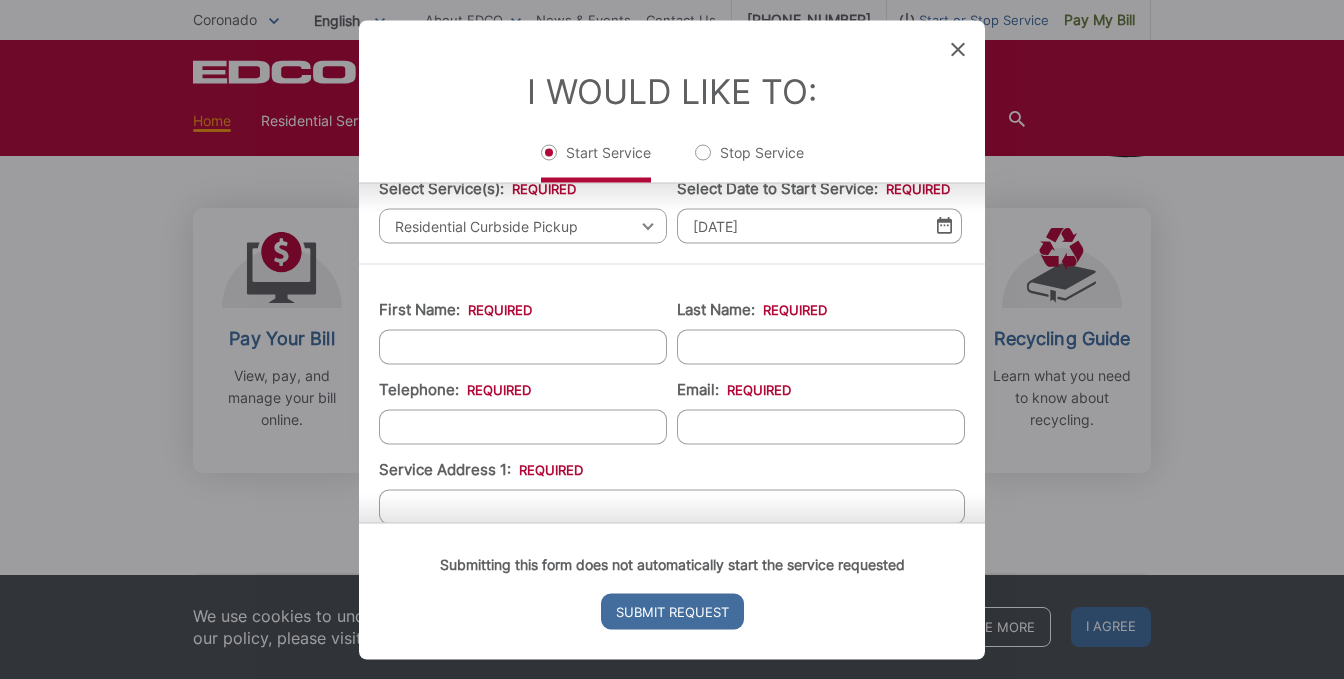 click on "First Name: *" at bounding box center (523, 346) 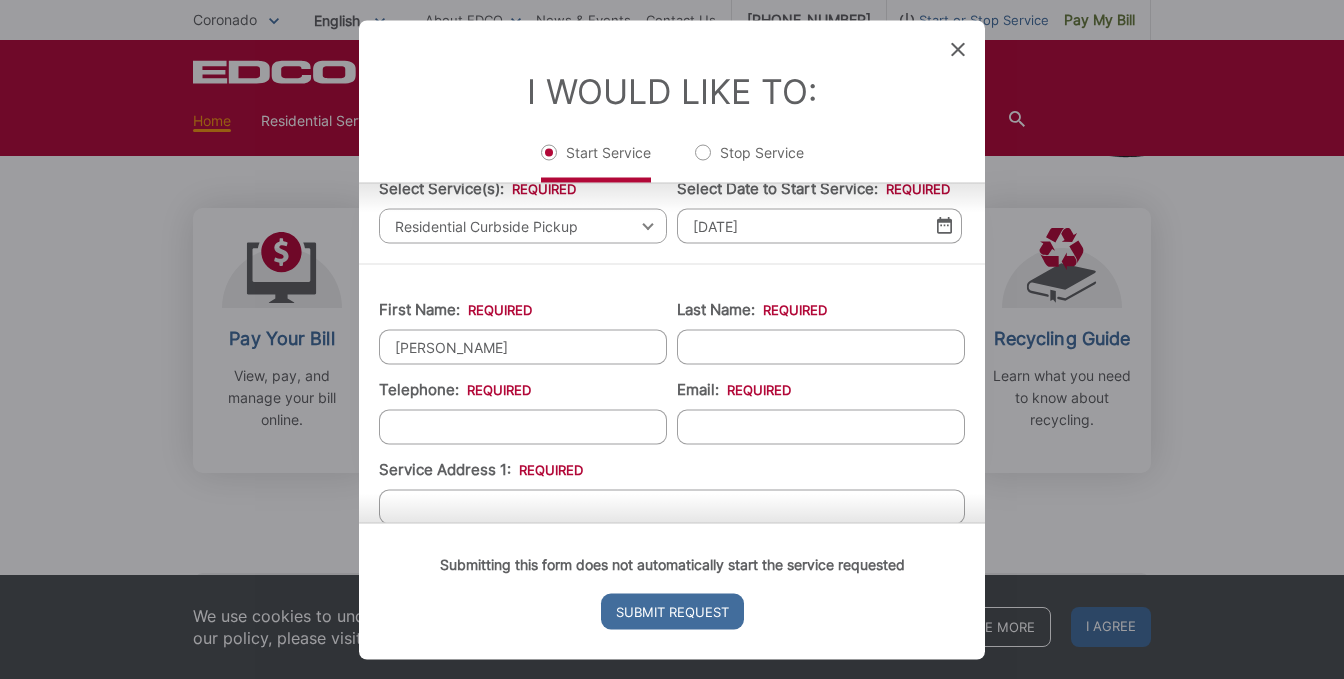 type on "[PERSON_NAME]" 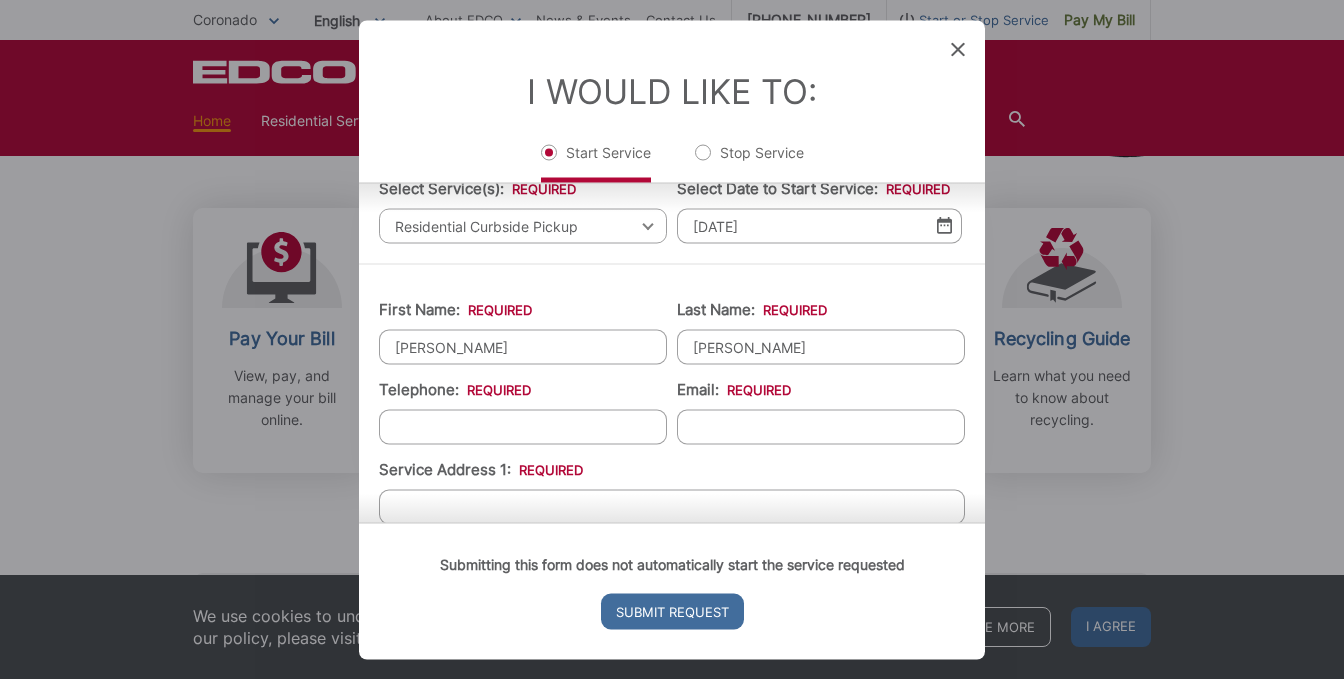 type on "[PERSON_NAME]" 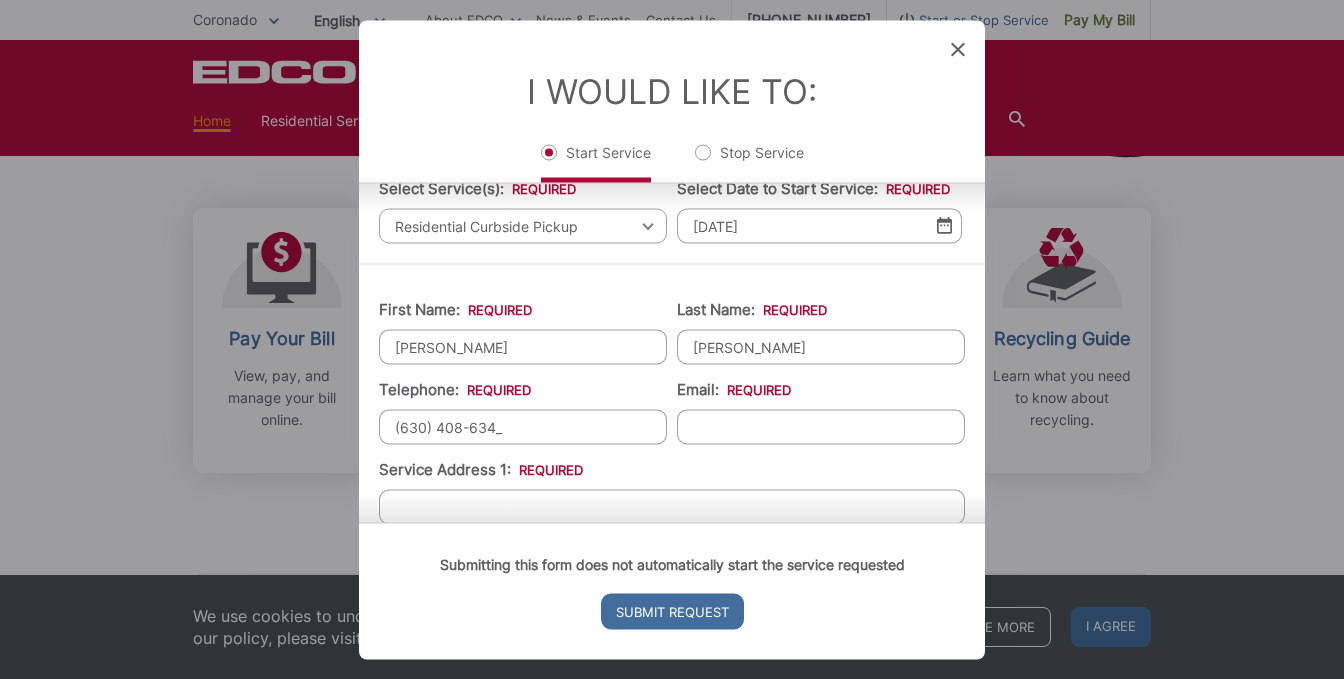 type on "[PHONE_NUMBER]" 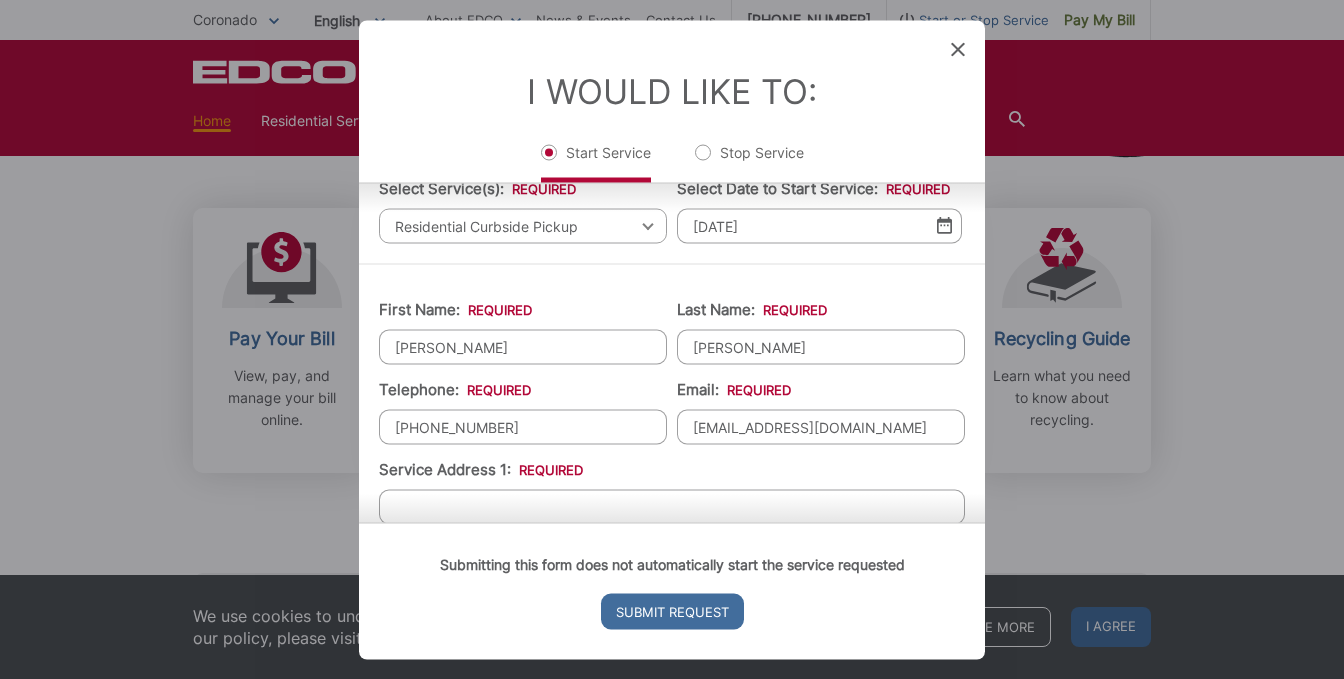type on "[EMAIL_ADDRESS][DOMAIN_NAME]" 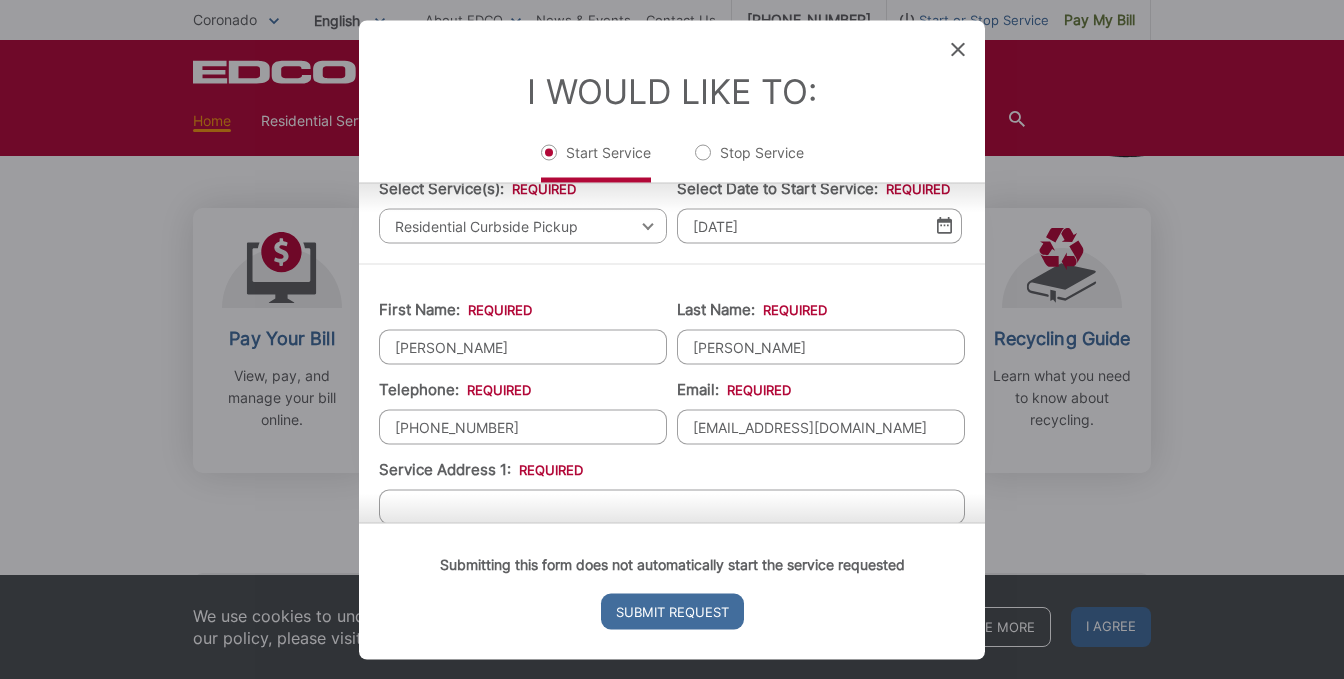 click on "Submitting this form does not automatically start the service requested Submit Request" at bounding box center [672, 590] 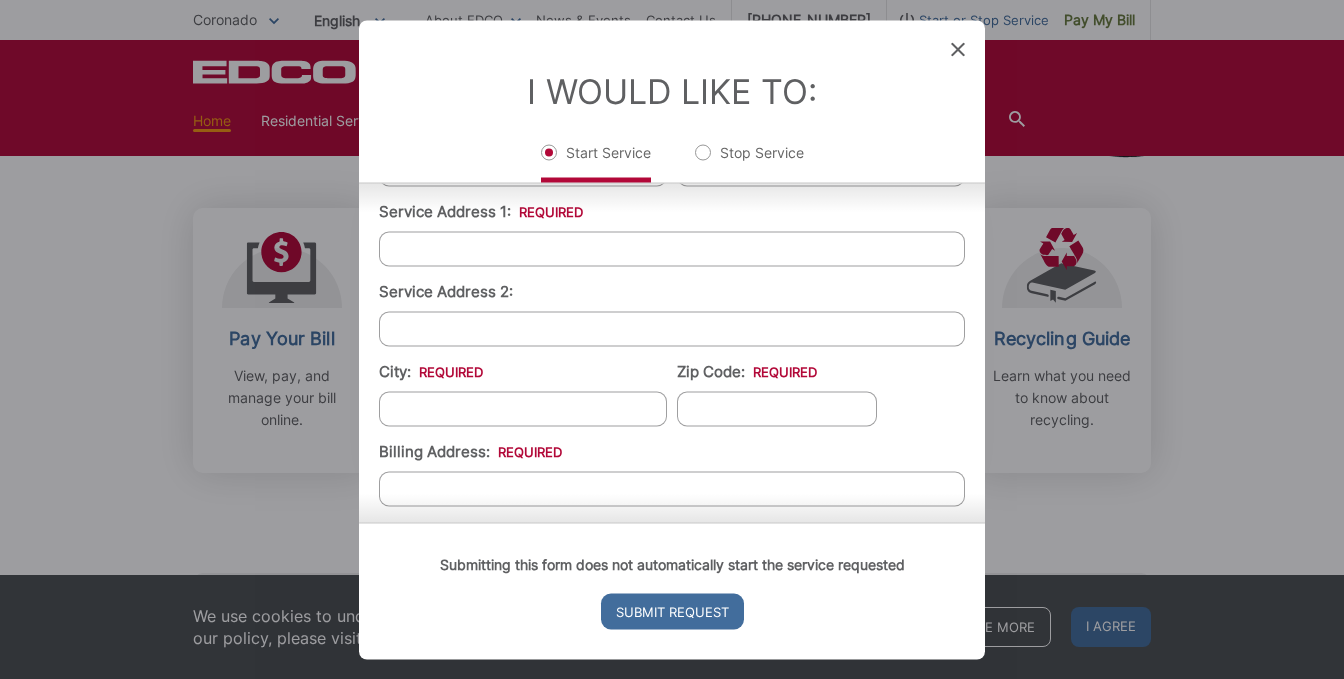 scroll, scrollTop: 346, scrollLeft: 0, axis: vertical 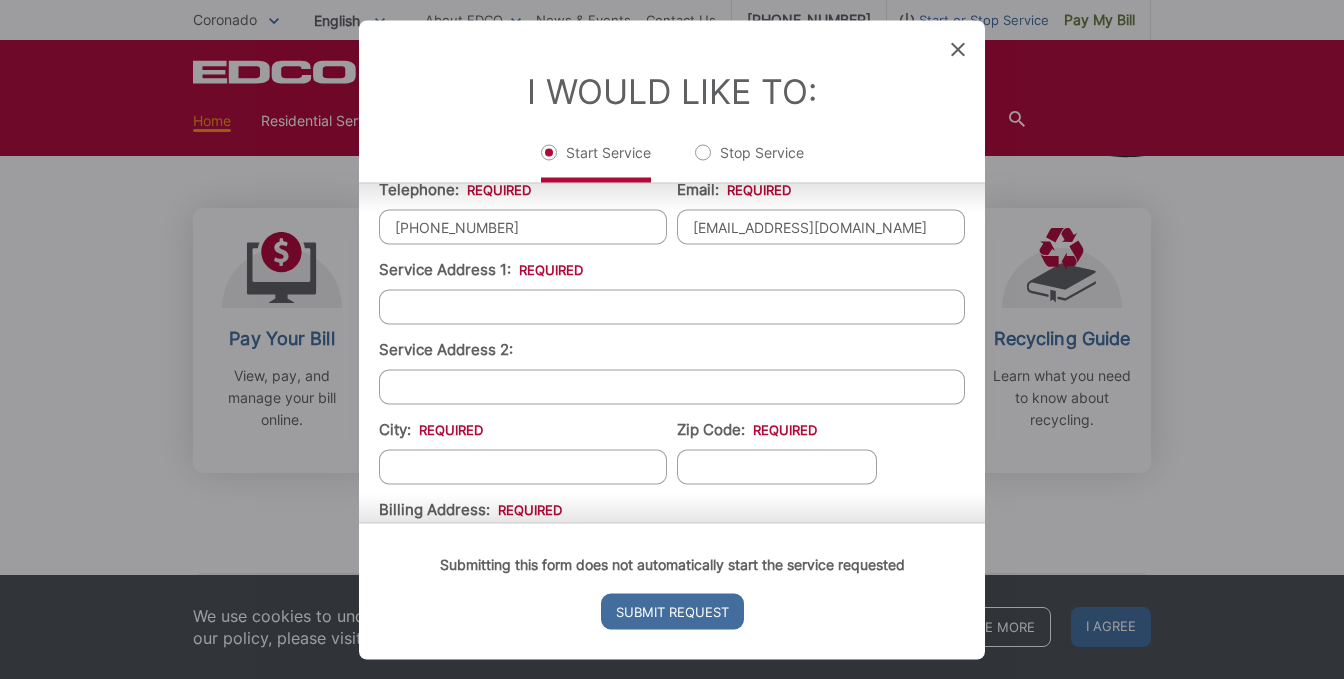 click on "Service Address 1: *" at bounding box center [672, 306] 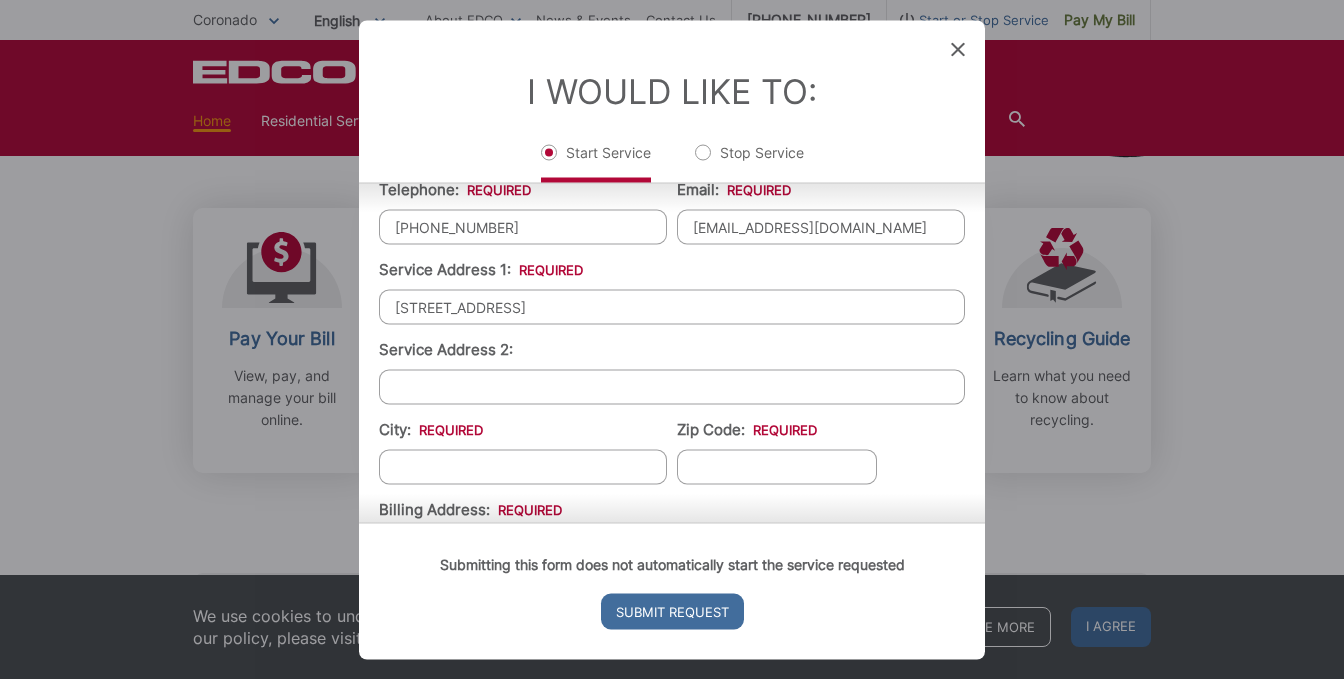 type on "[STREET_ADDRESS]" 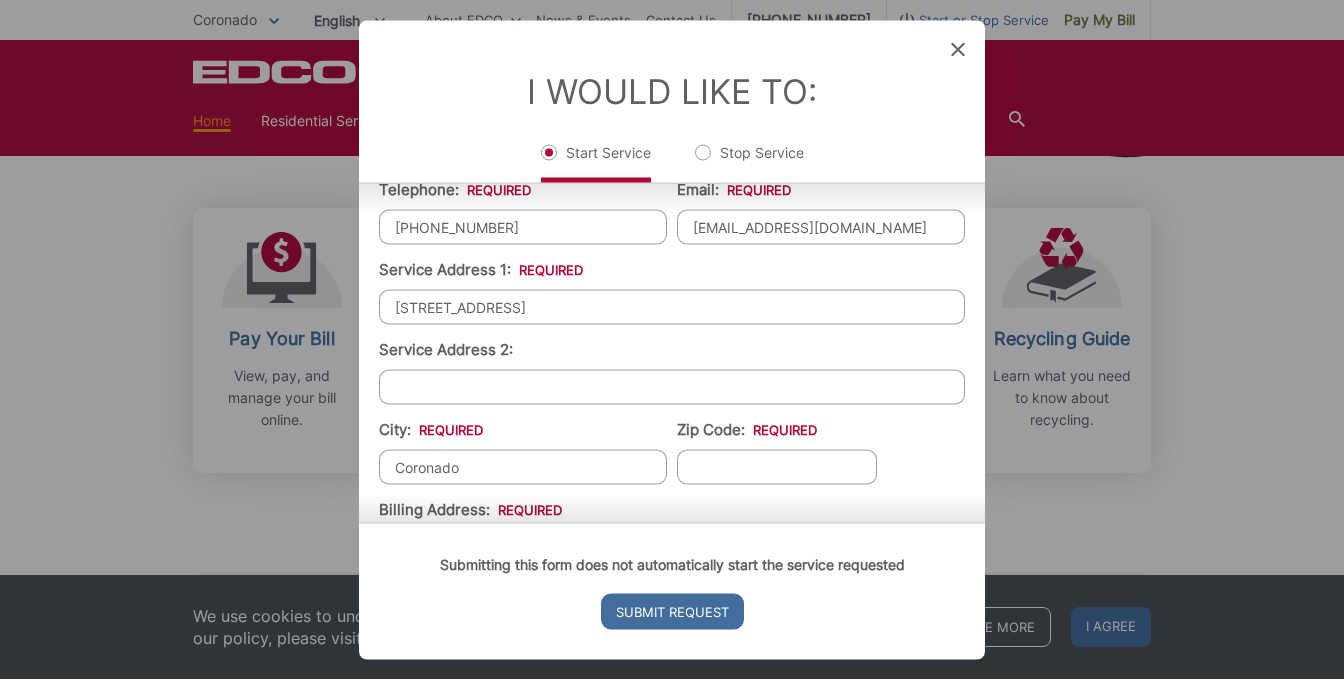 type on "Coronado" 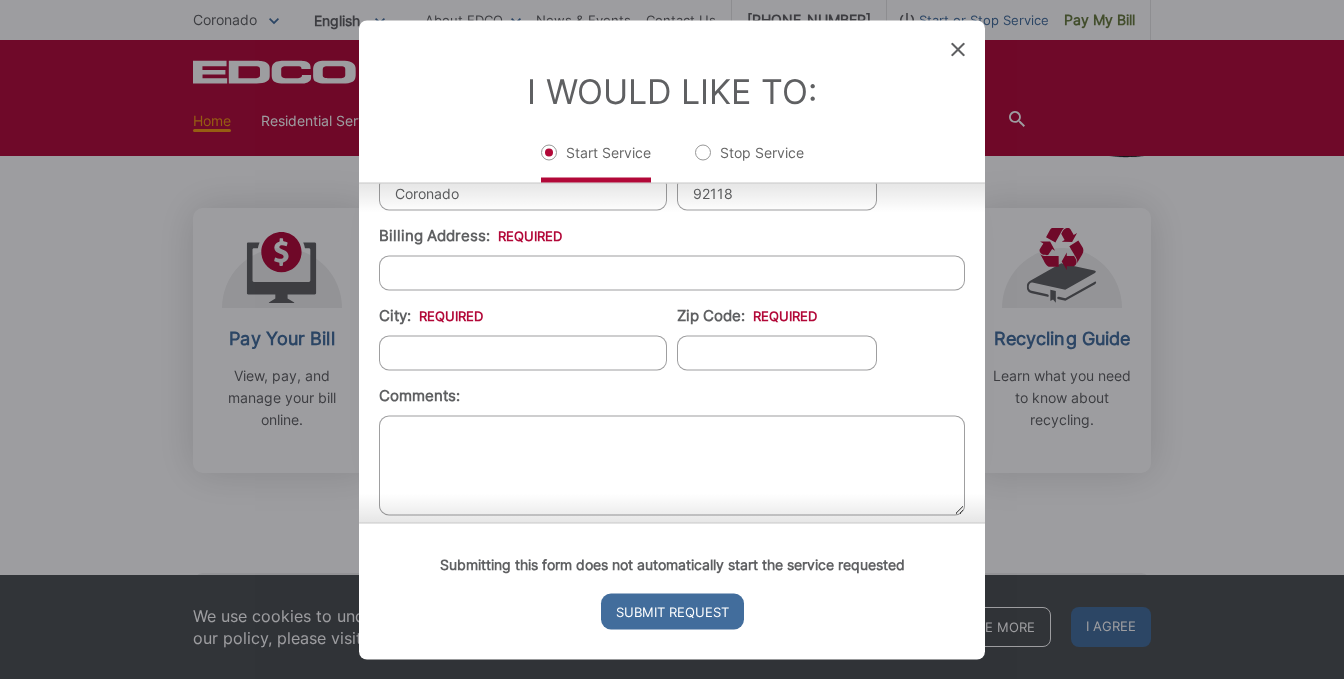 scroll, scrollTop: 622, scrollLeft: 0, axis: vertical 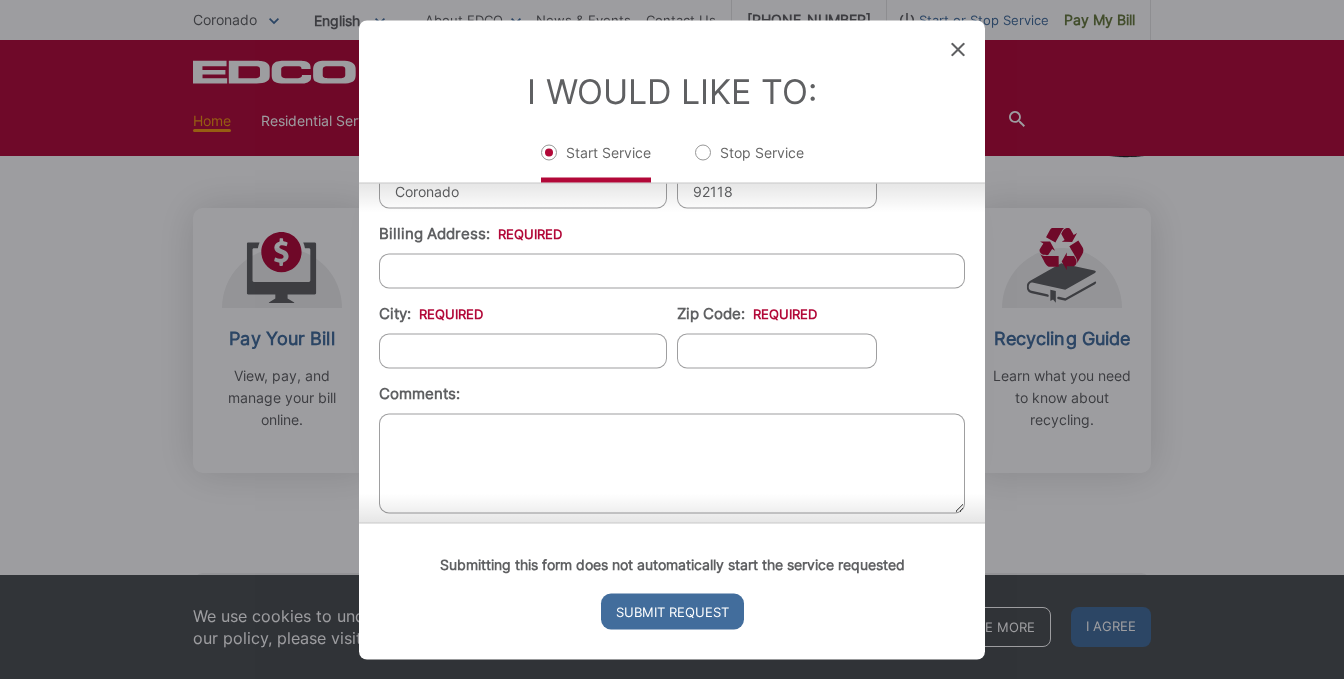 type on "92118" 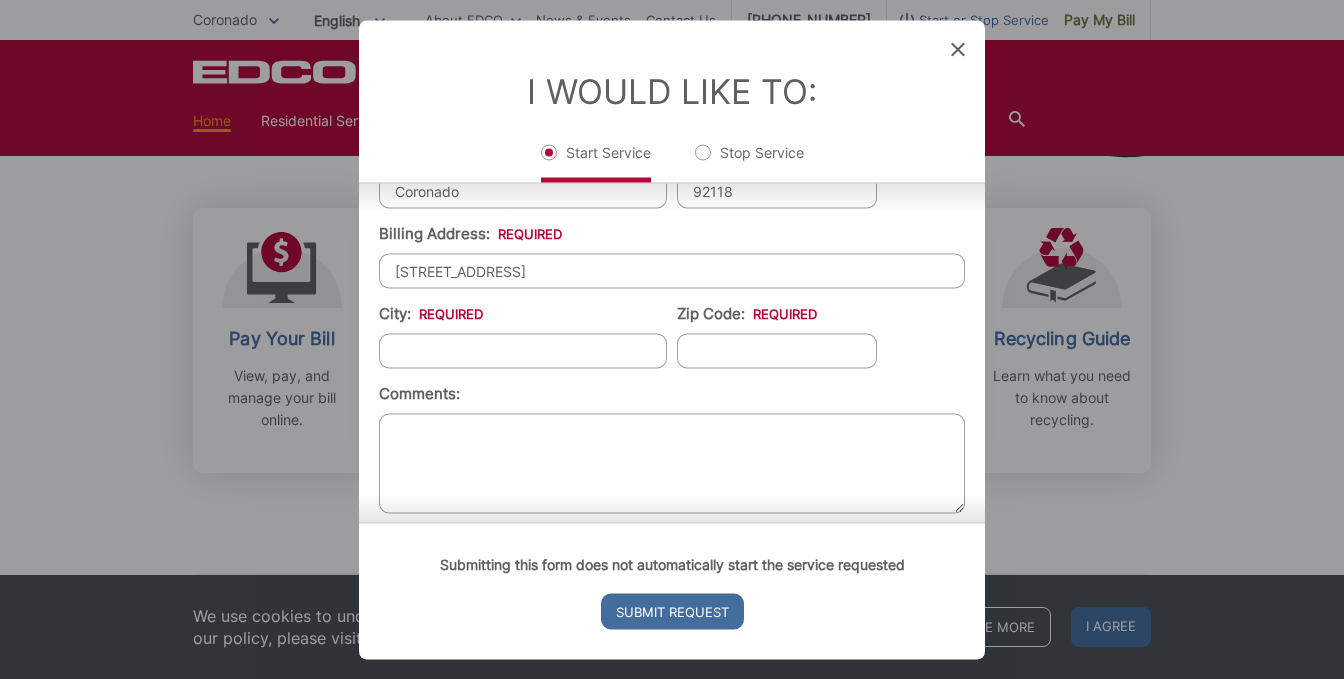 type on "[STREET_ADDRESS]" 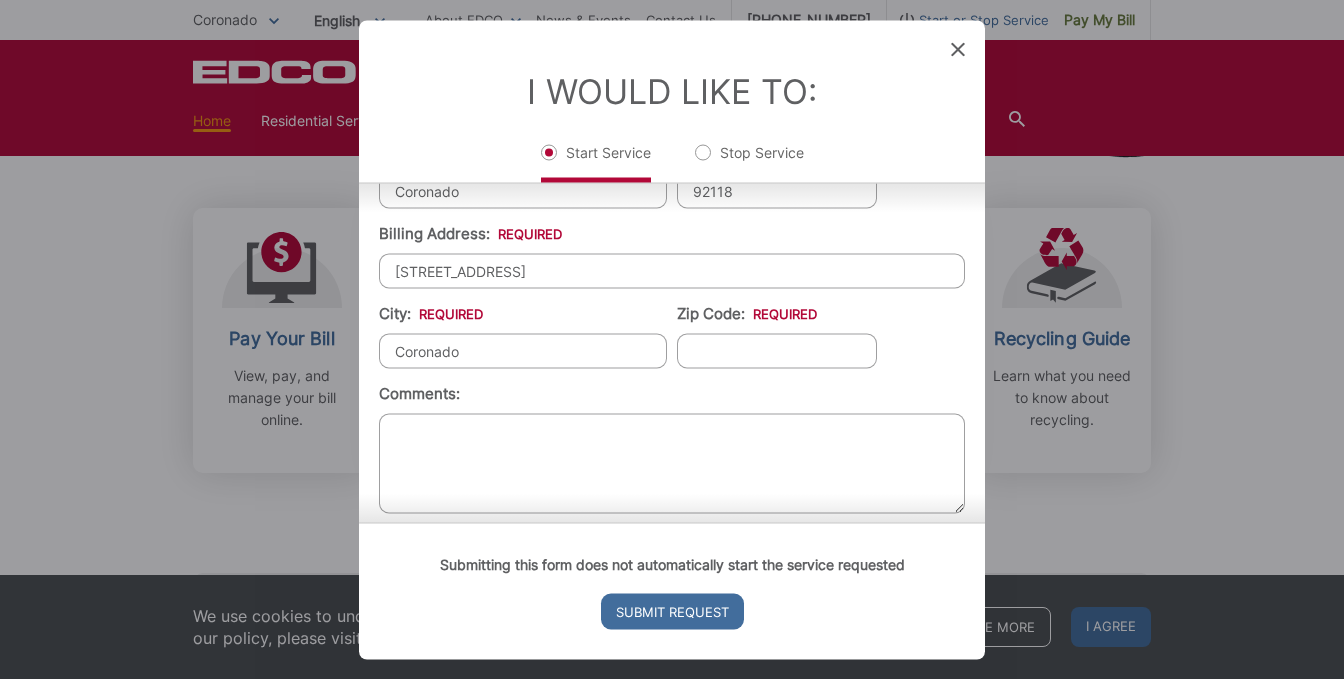 type on "Coronado" 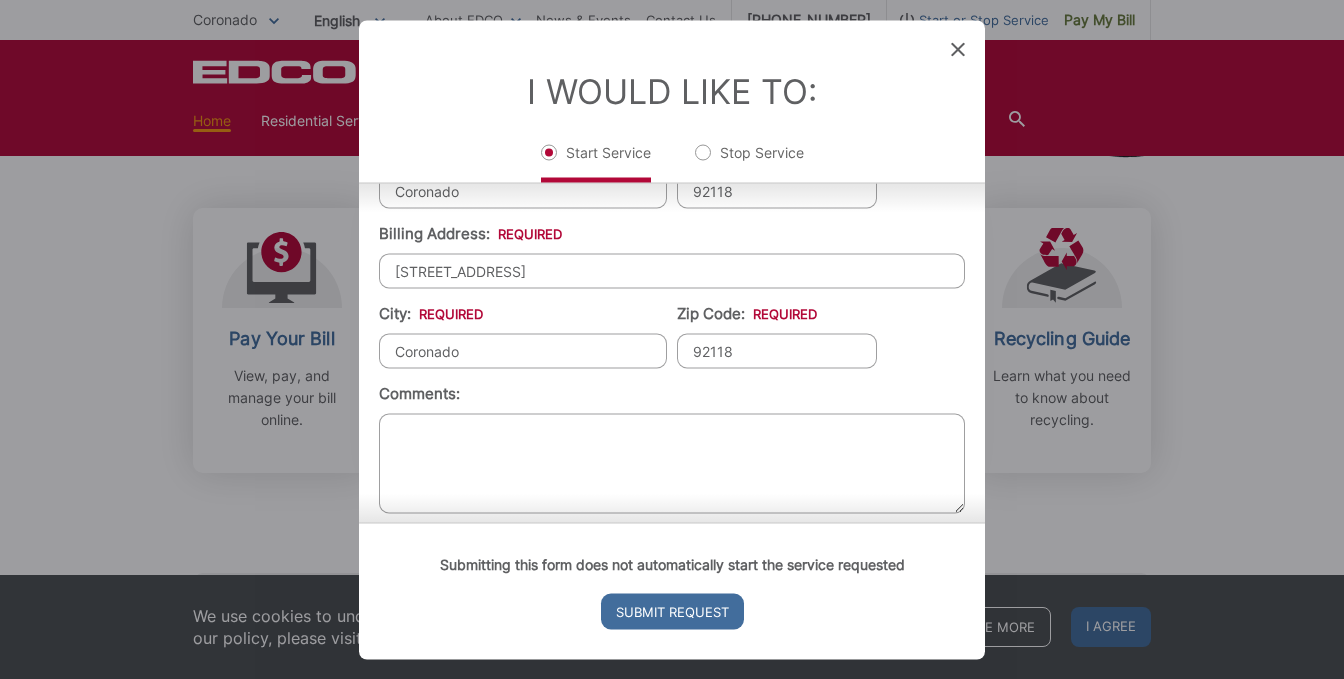 scroll, scrollTop: 637, scrollLeft: 0, axis: vertical 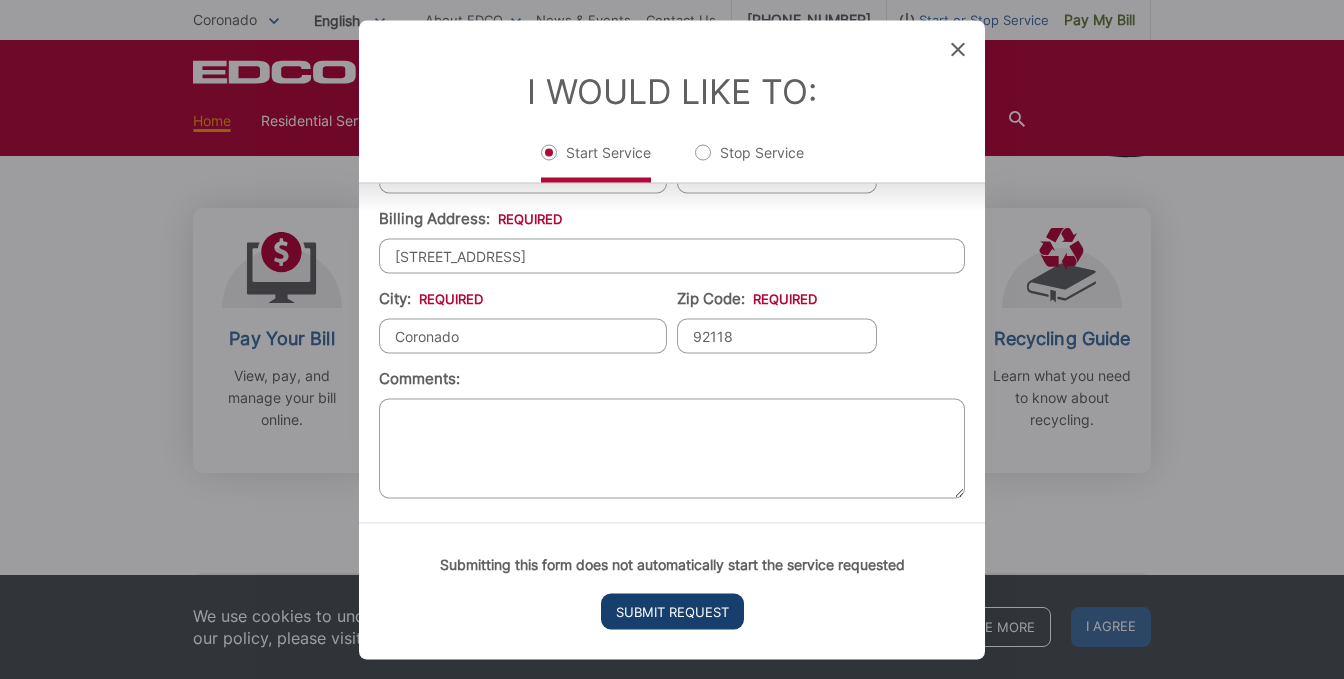 type on "92118" 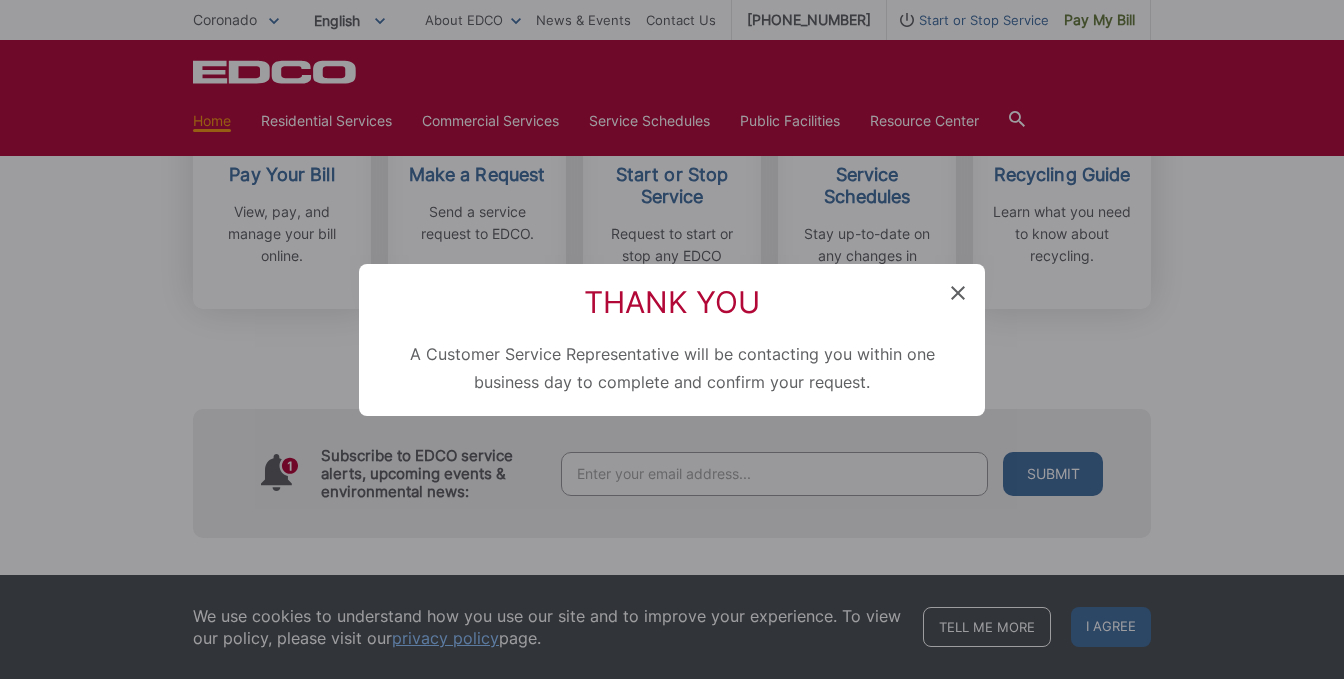 scroll, scrollTop: 0, scrollLeft: 0, axis: both 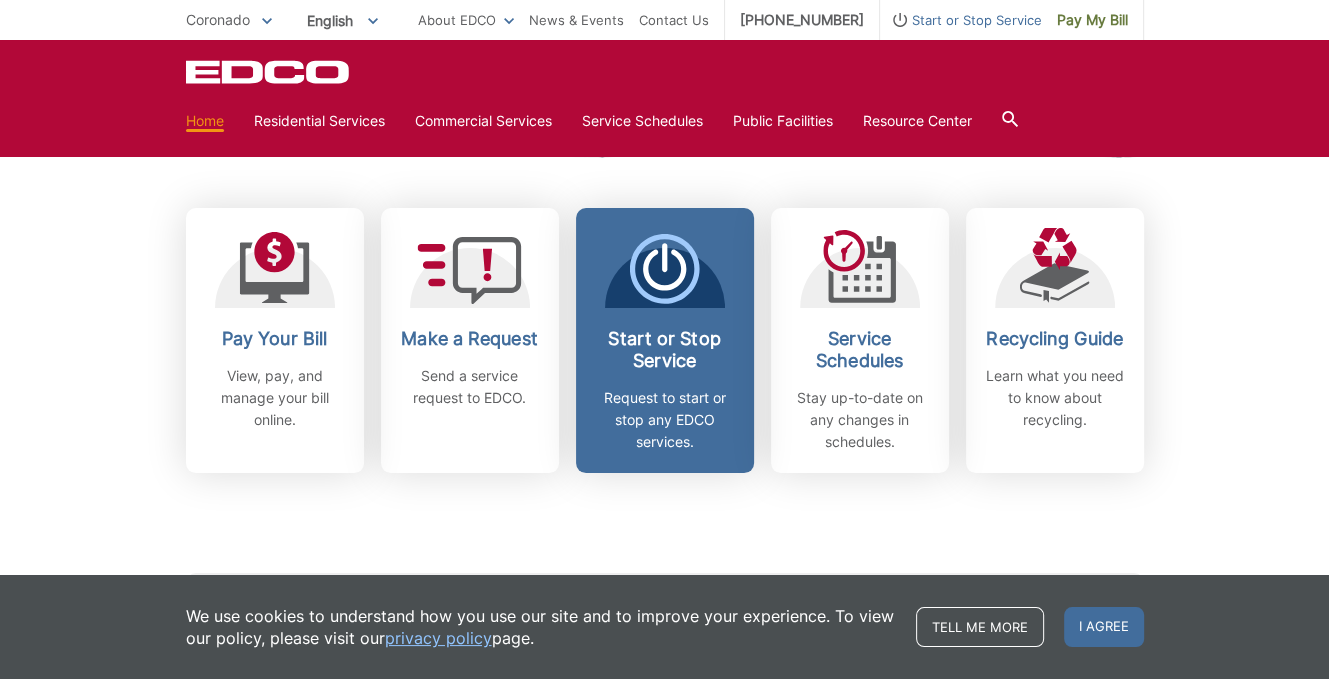 click on "Start or Stop Service" at bounding box center (665, 350) 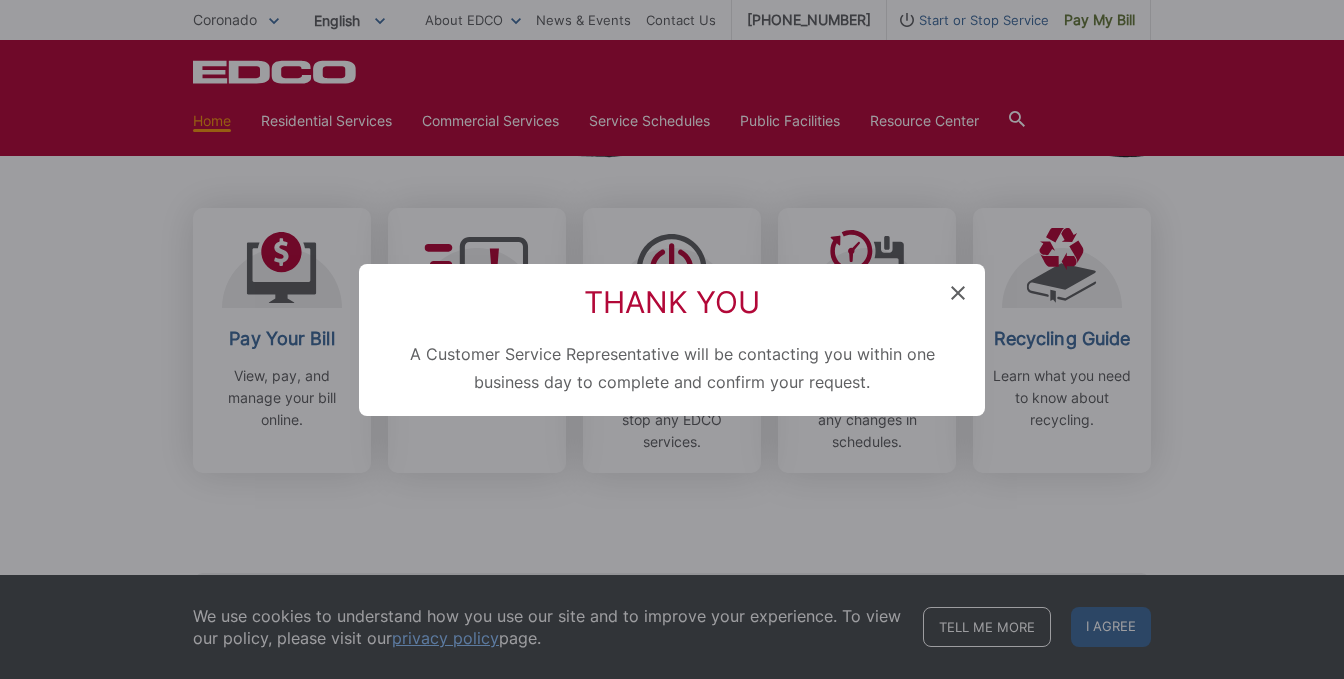 click 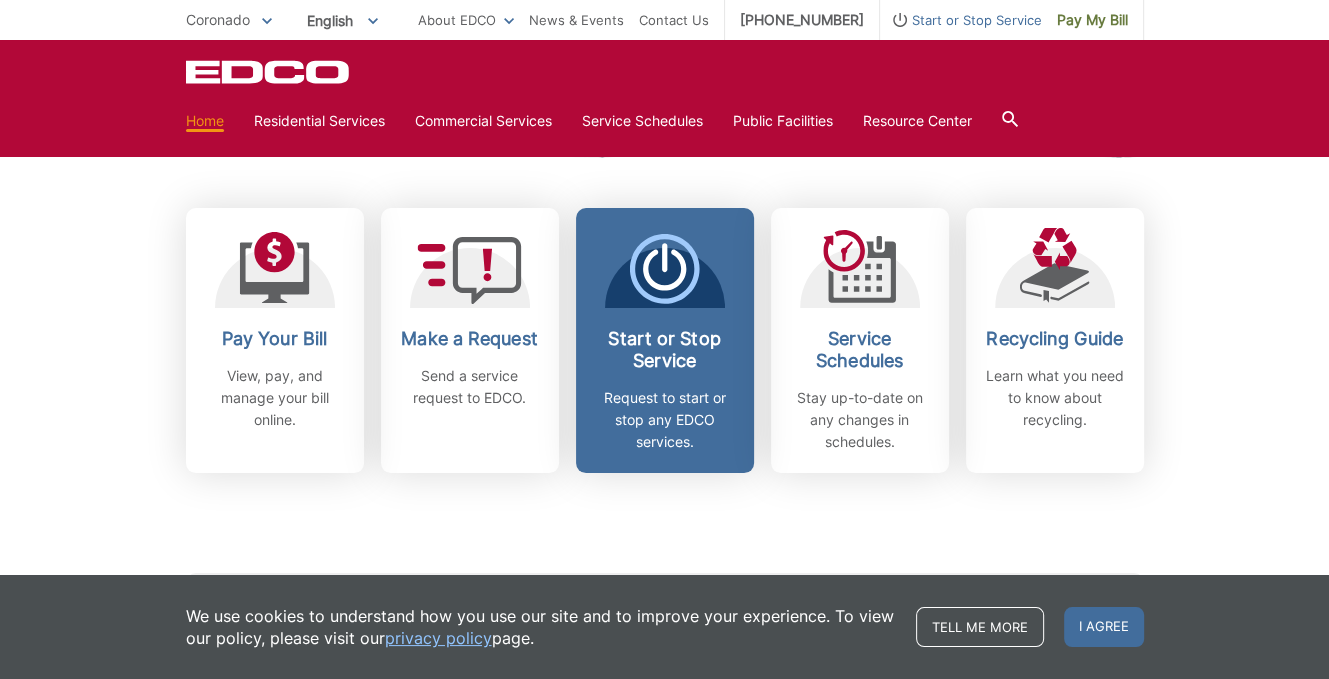 click on "Start or Stop Service" at bounding box center (665, 350) 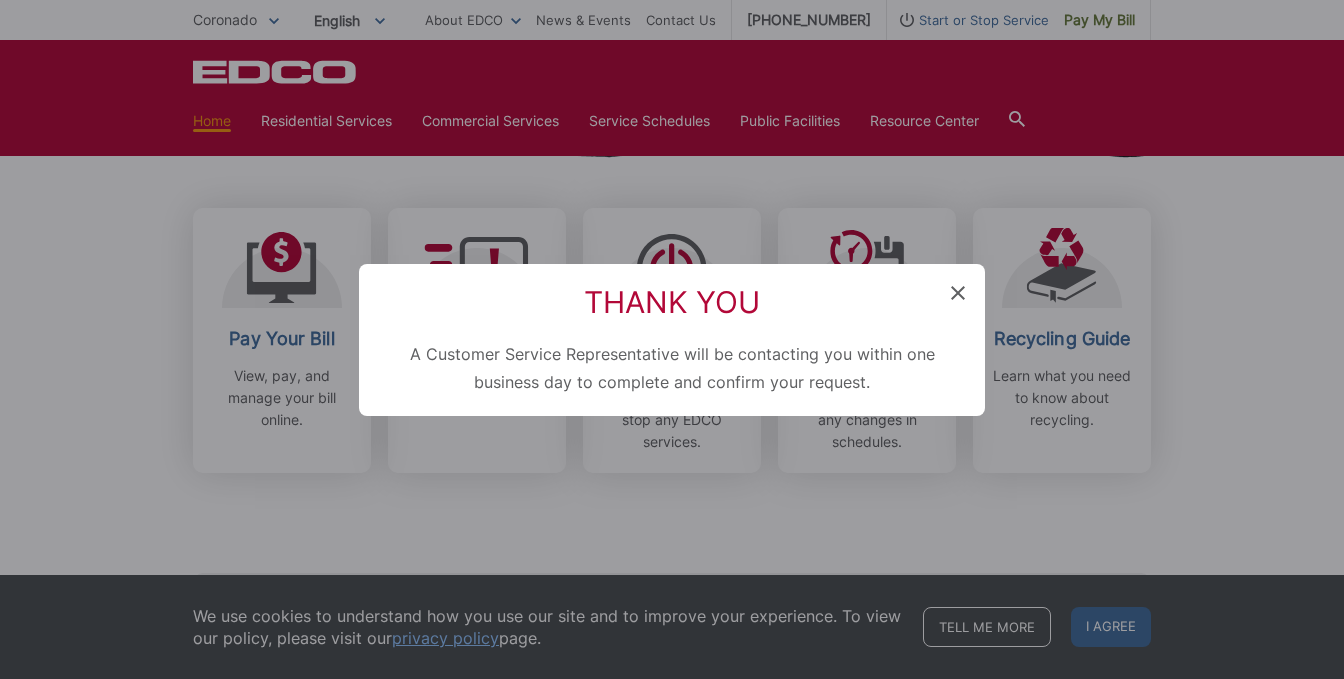 click 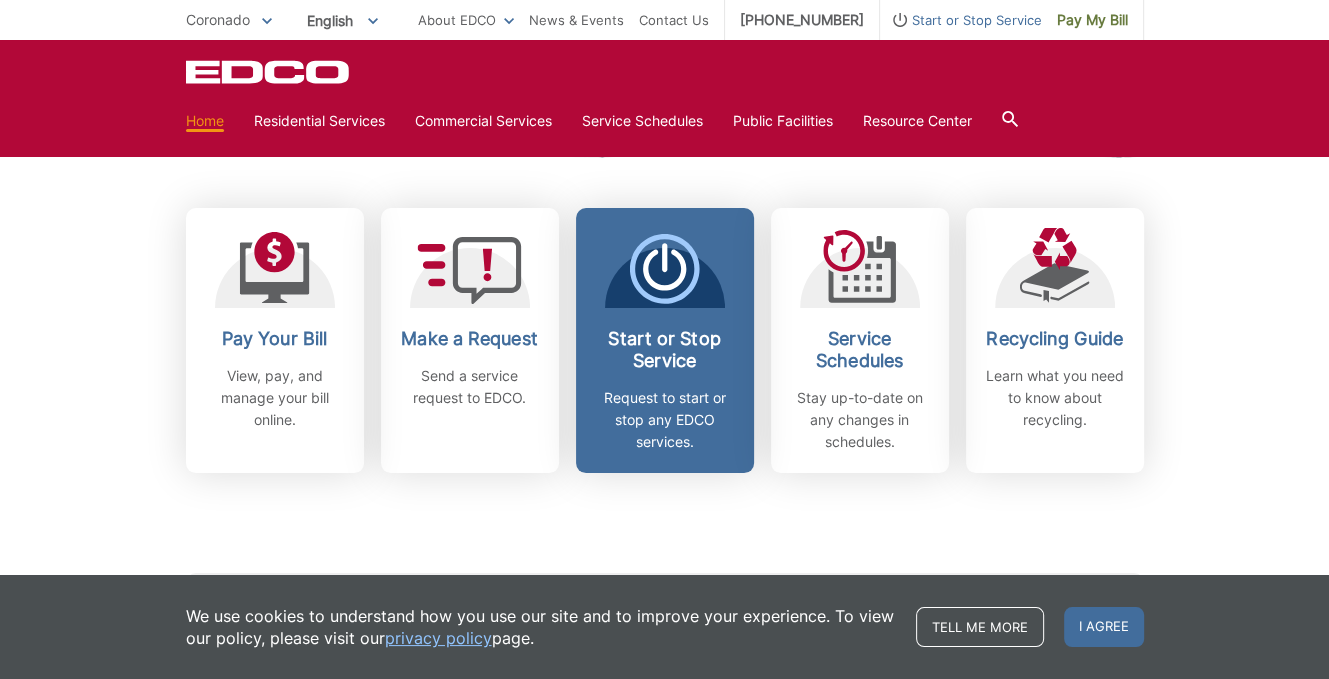 click on "Start or Stop Service" at bounding box center [665, 350] 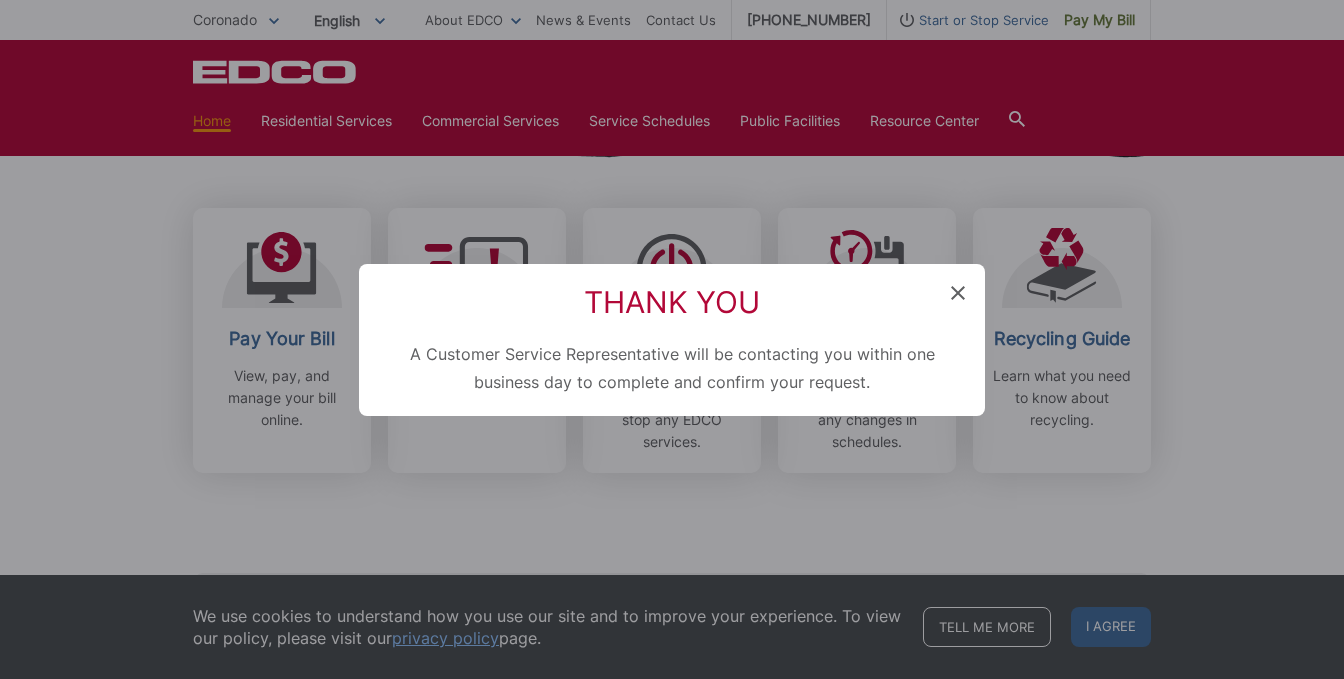 click on "Thank You" at bounding box center (672, 302) 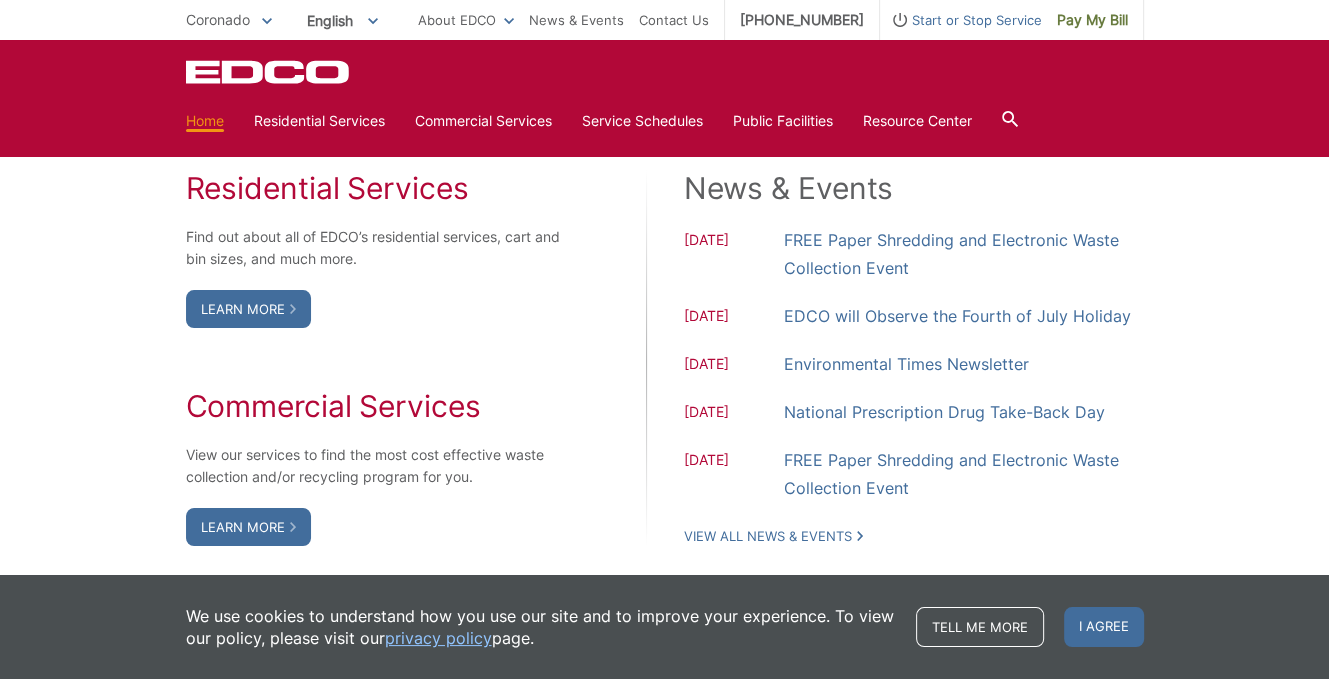 scroll, scrollTop: 1166, scrollLeft: 0, axis: vertical 